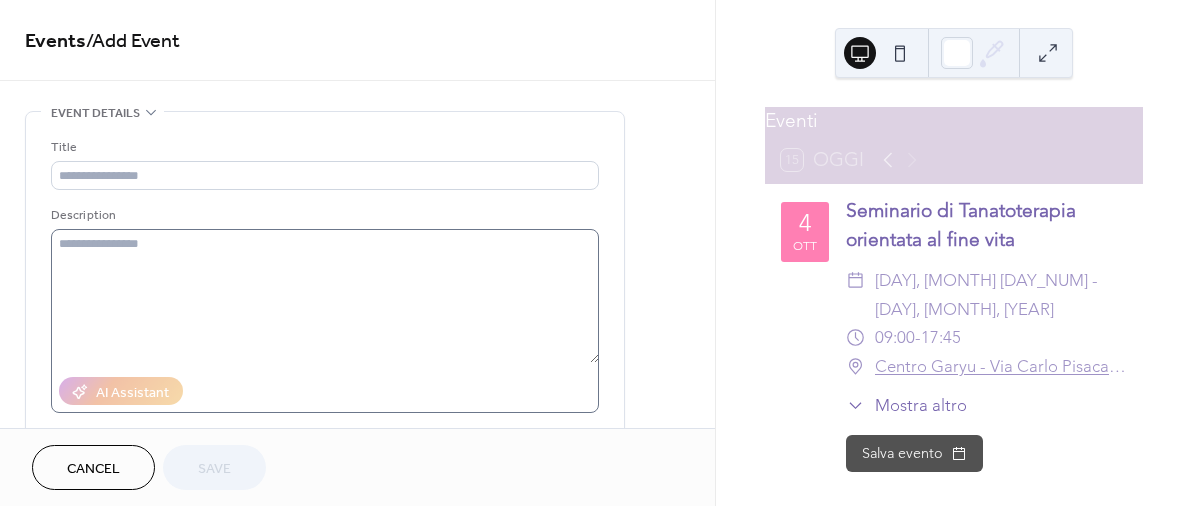 scroll, scrollTop: 0, scrollLeft: 0, axis: both 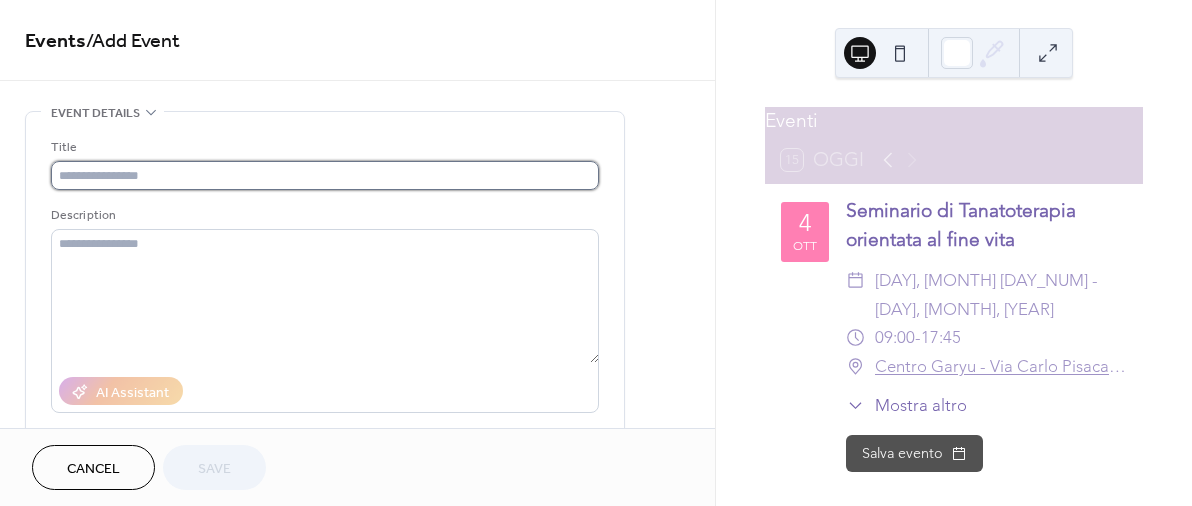 click at bounding box center (325, 175) 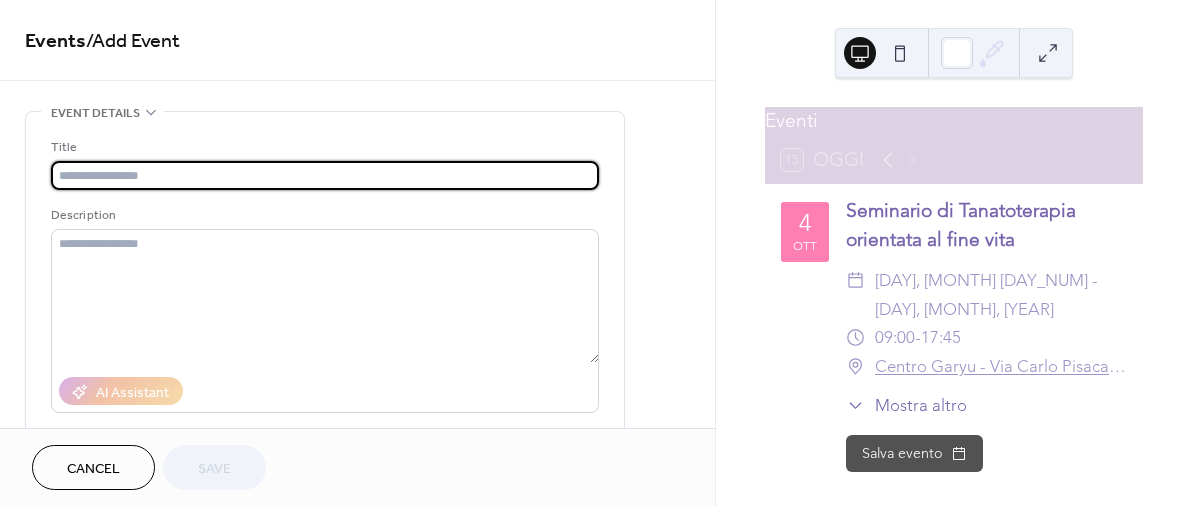 scroll, scrollTop: 0, scrollLeft: 0, axis: both 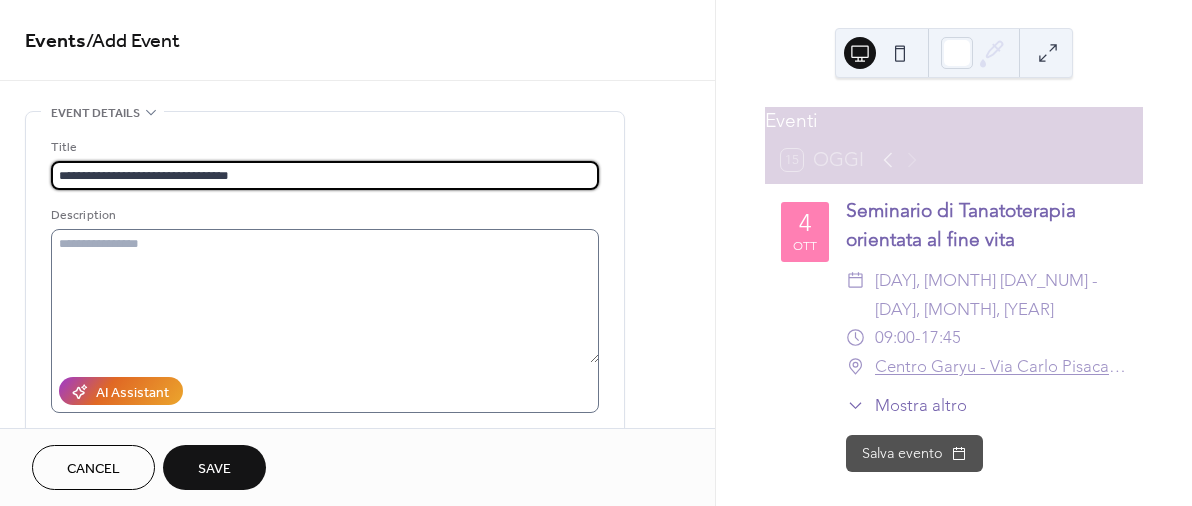 type on "**********" 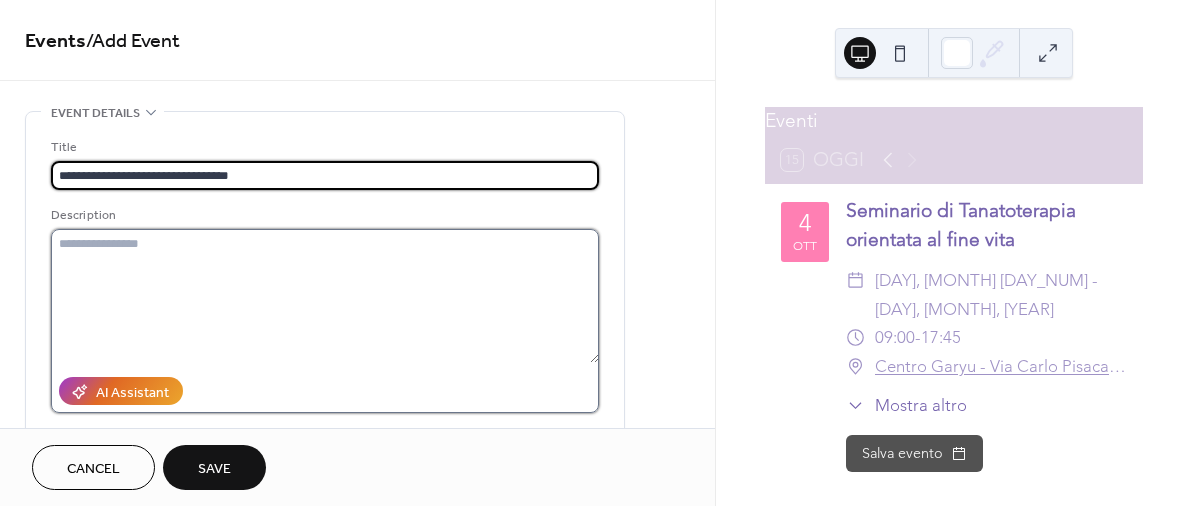click at bounding box center (325, 296) 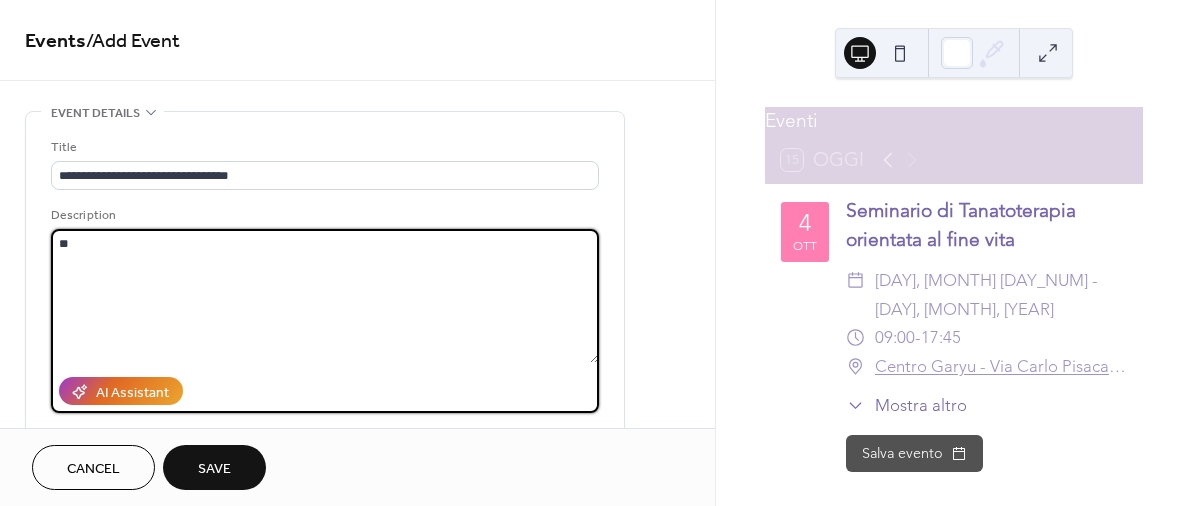 type on "*" 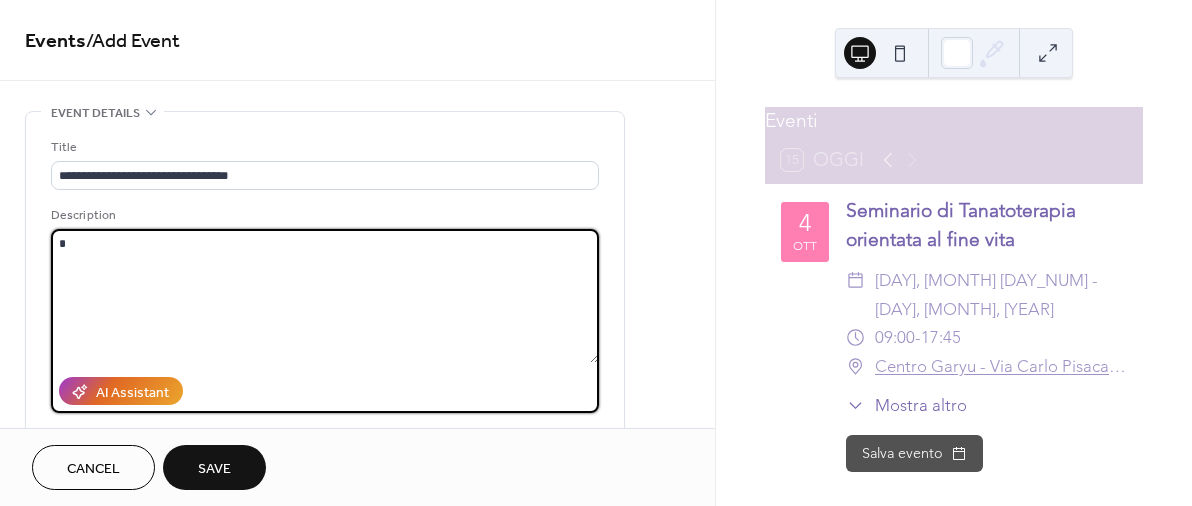 type 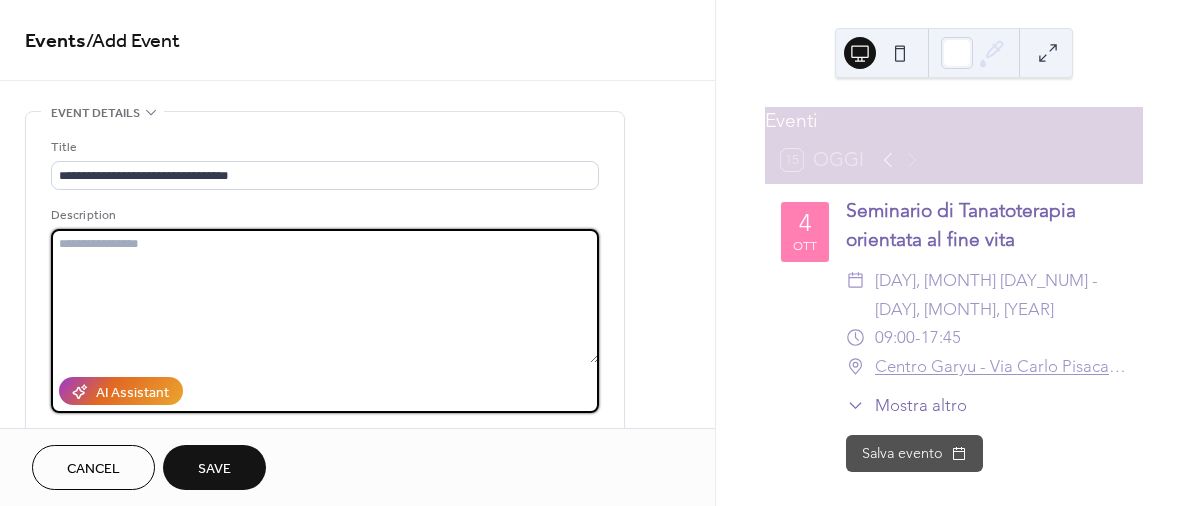click at bounding box center (325, 296) 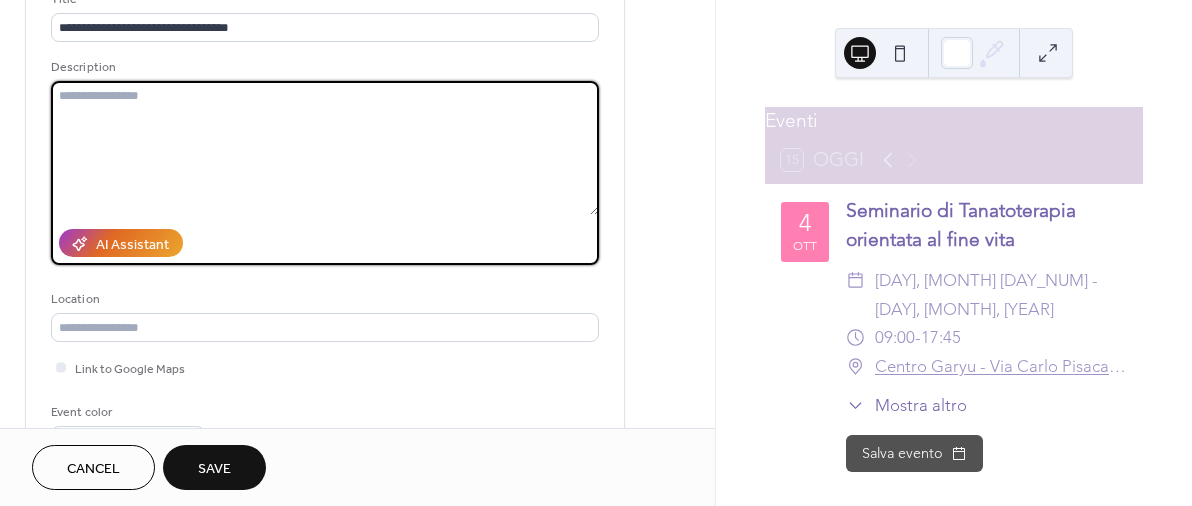 scroll, scrollTop: 285, scrollLeft: 0, axis: vertical 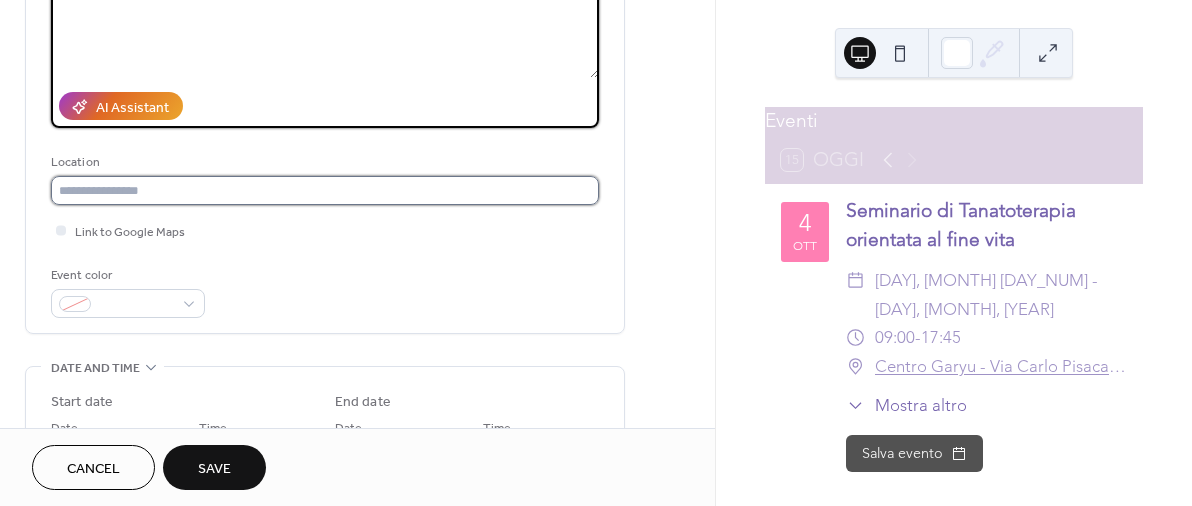 click at bounding box center [325, 190] 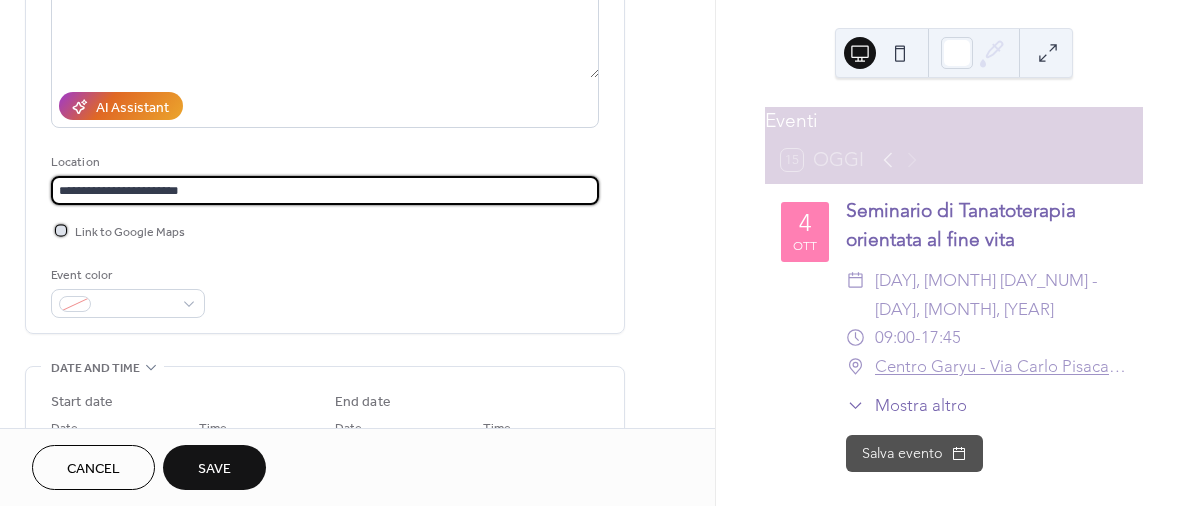 click at bounding box center [61, 230] 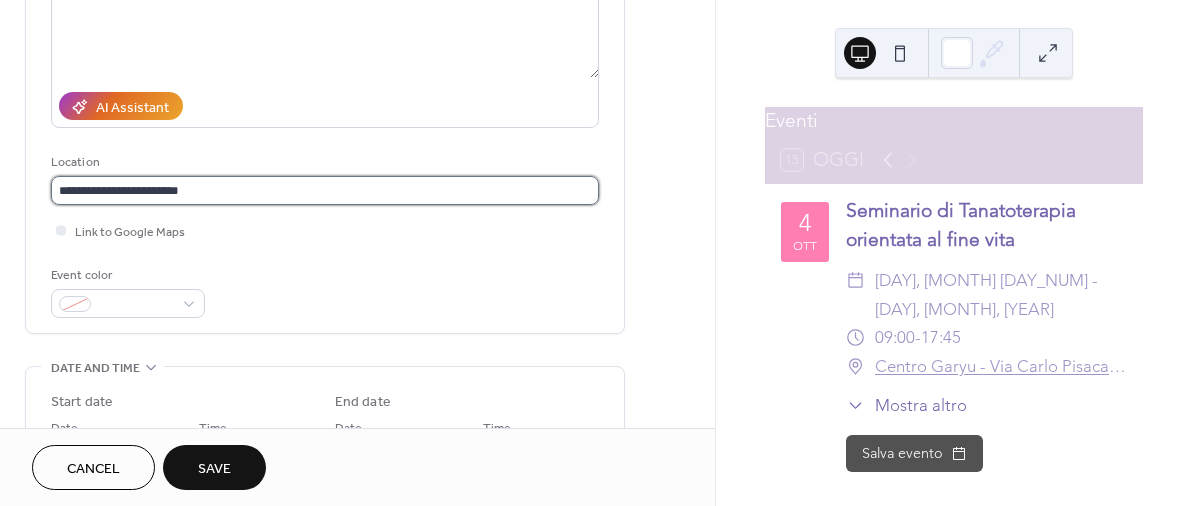 click on "**********" at bounding box center [325, 190] 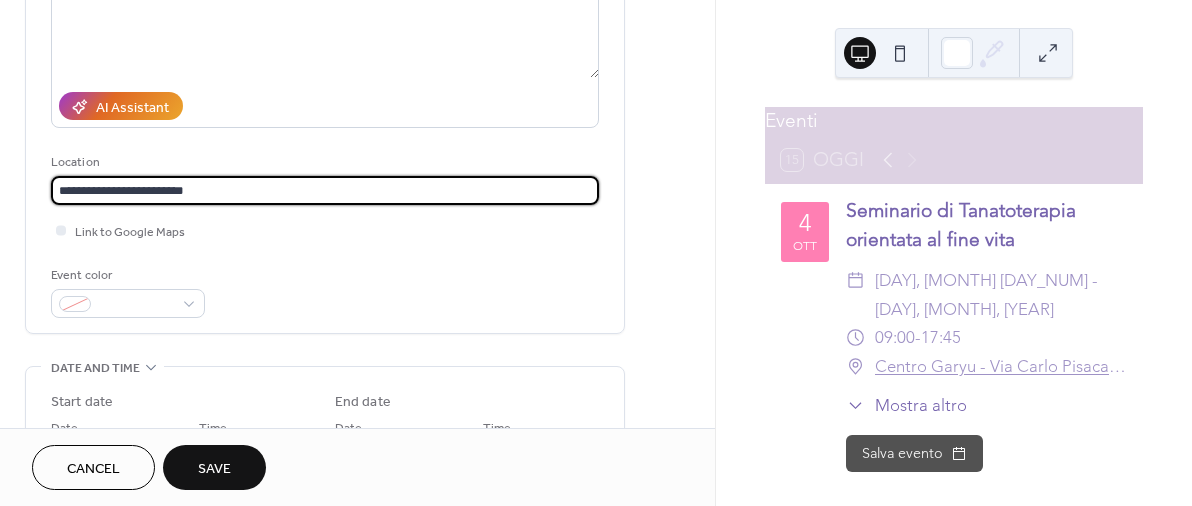 scroll, scrollTop: 327, scrollLeft: 0, axis: vertical 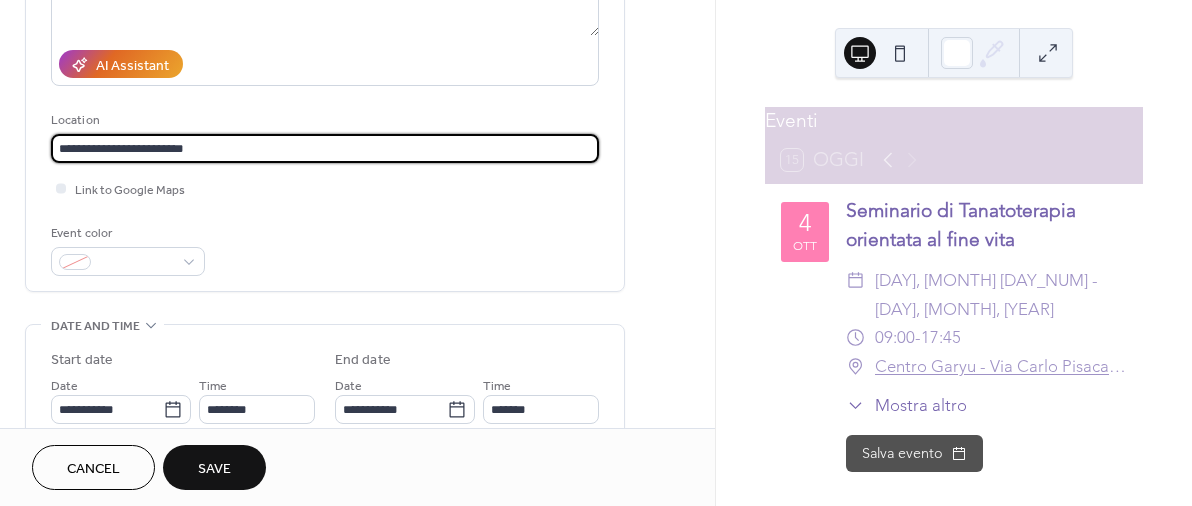click on "**********" at bounding box center [325, 148] 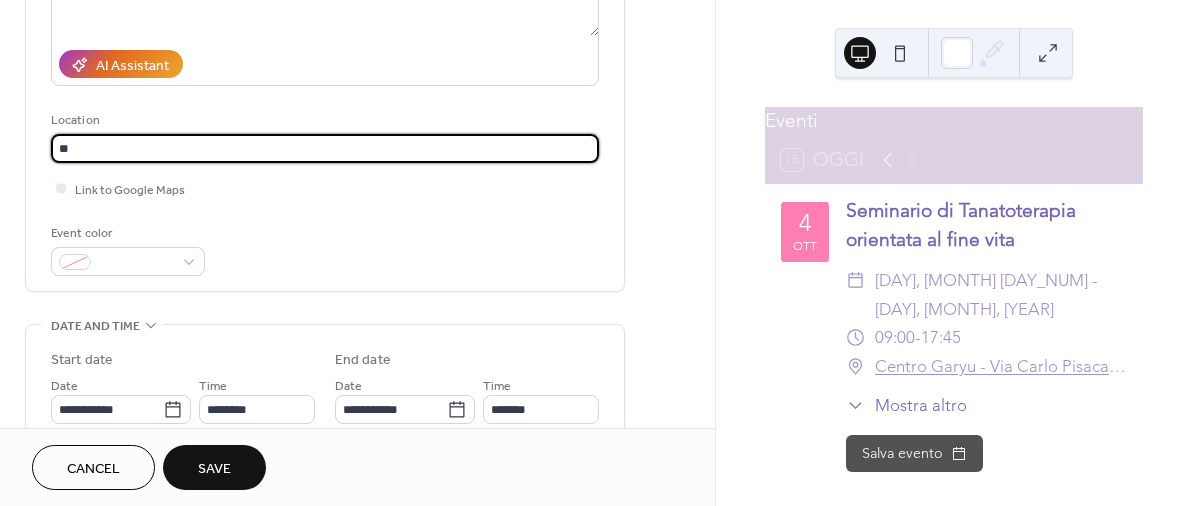 type on "*" 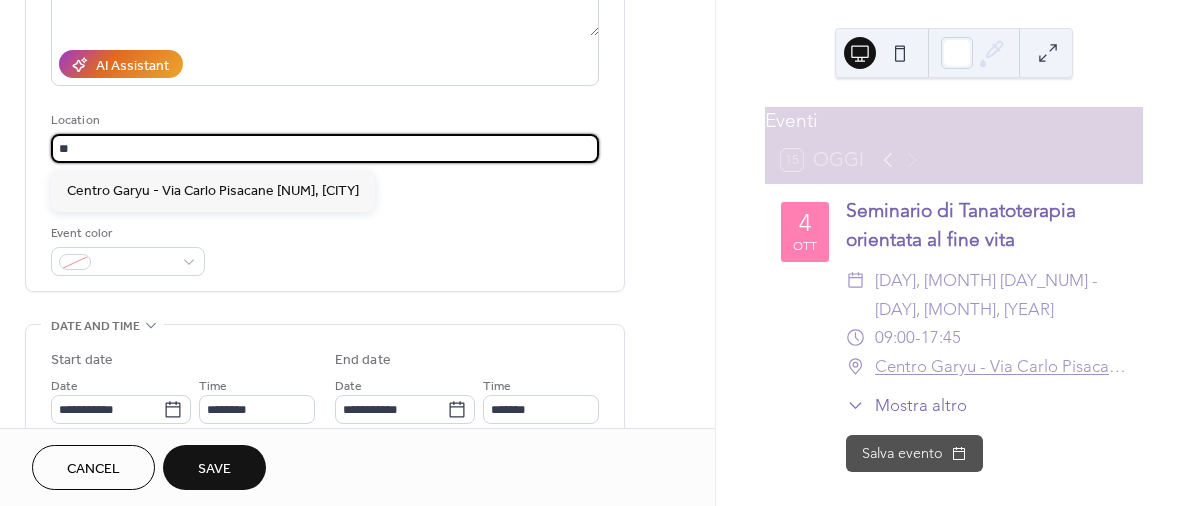 type on "*" 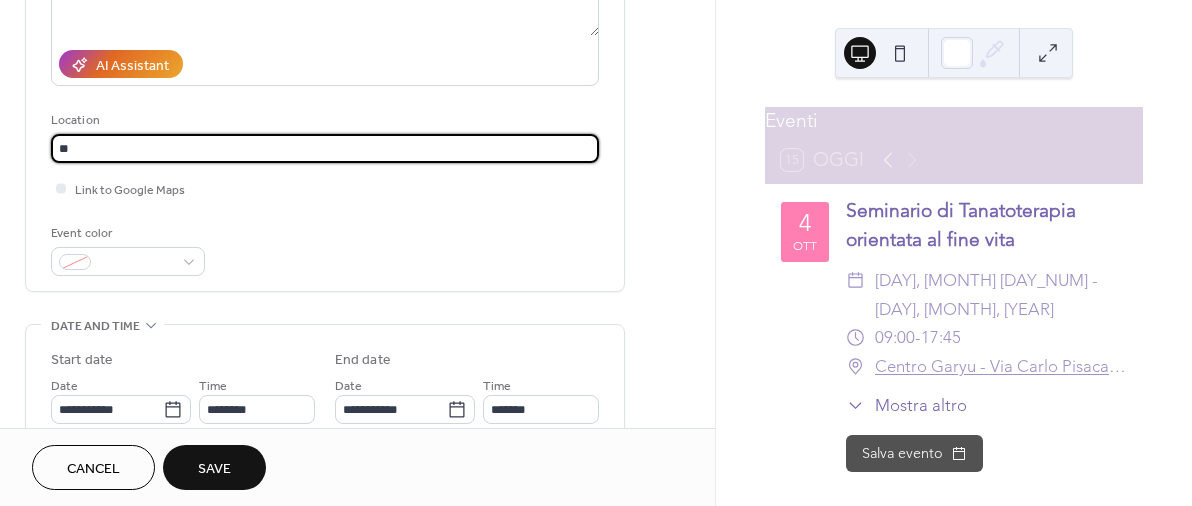 type on "*" 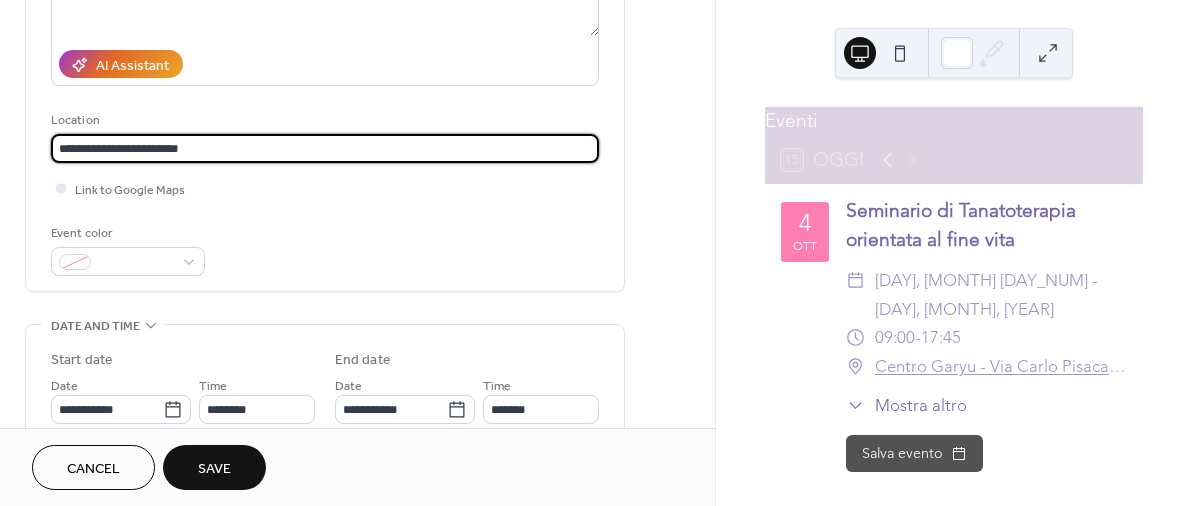 type on "**********" 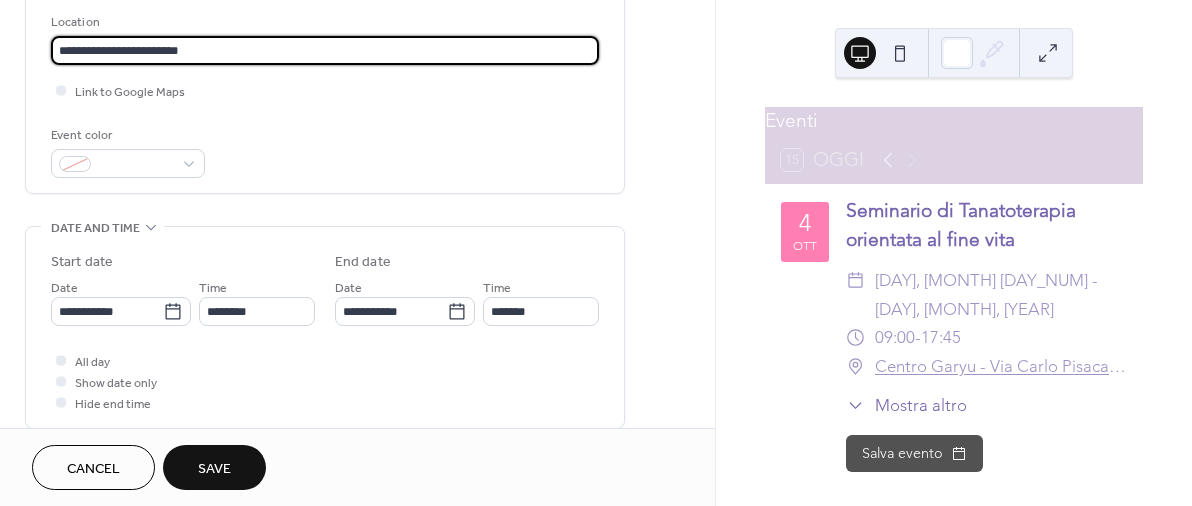 scroll, scrollTop: 439, scrollLeft: 0, axis: vertical 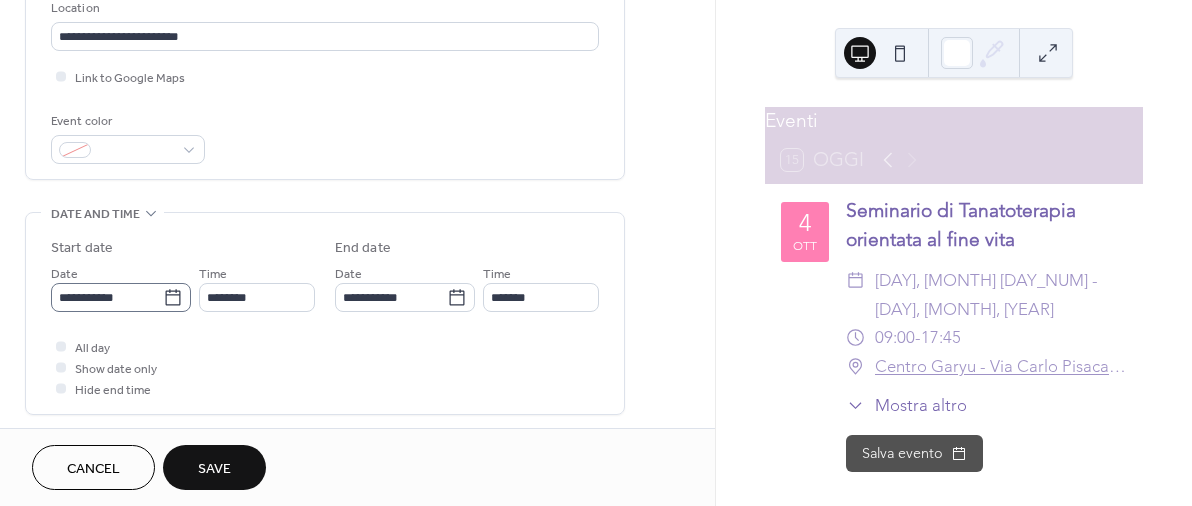 click 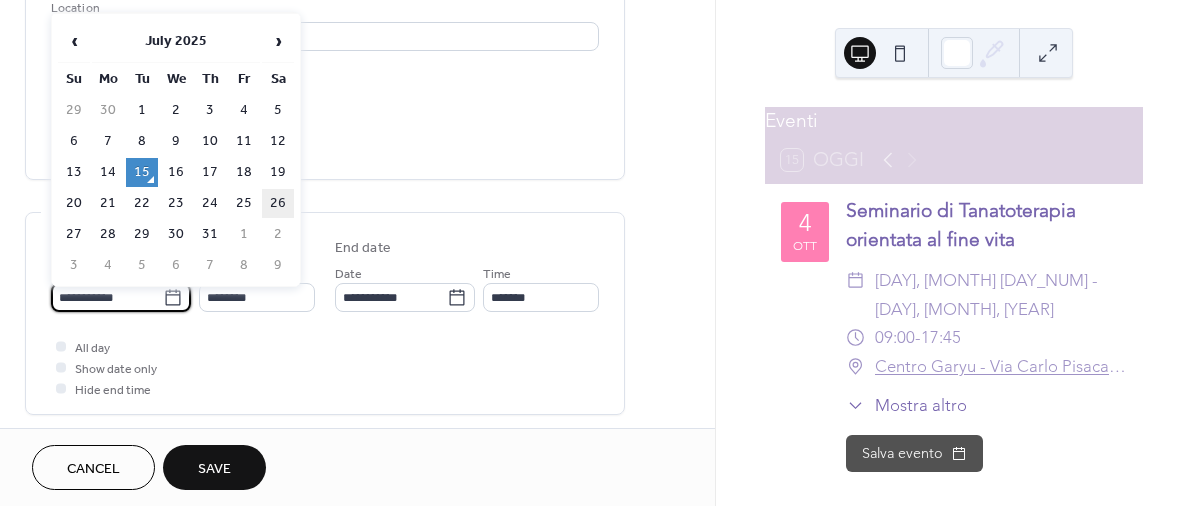 click on "26" at bounding box center [278, 203] 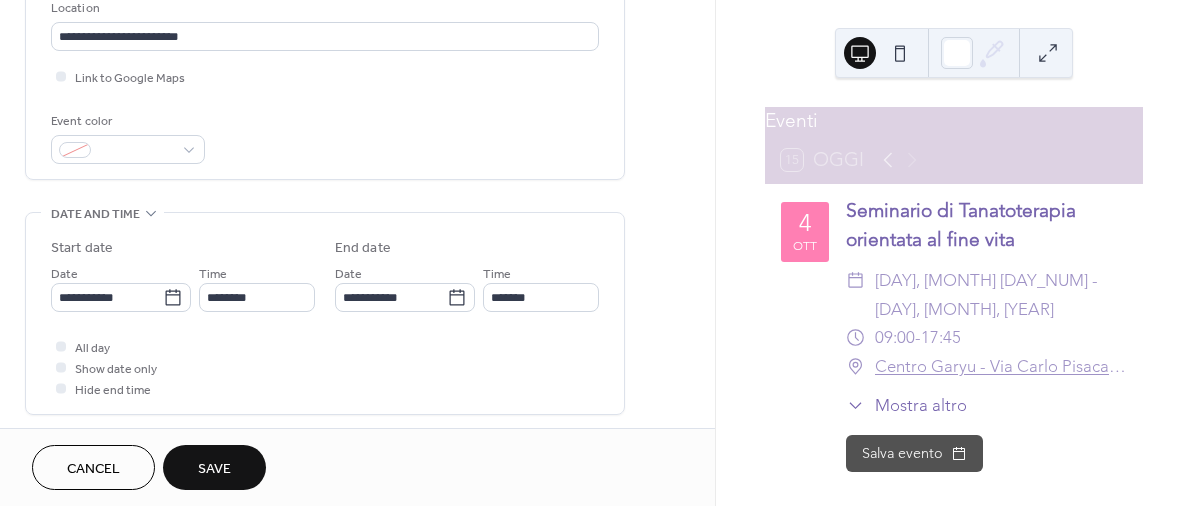 type on "**********" 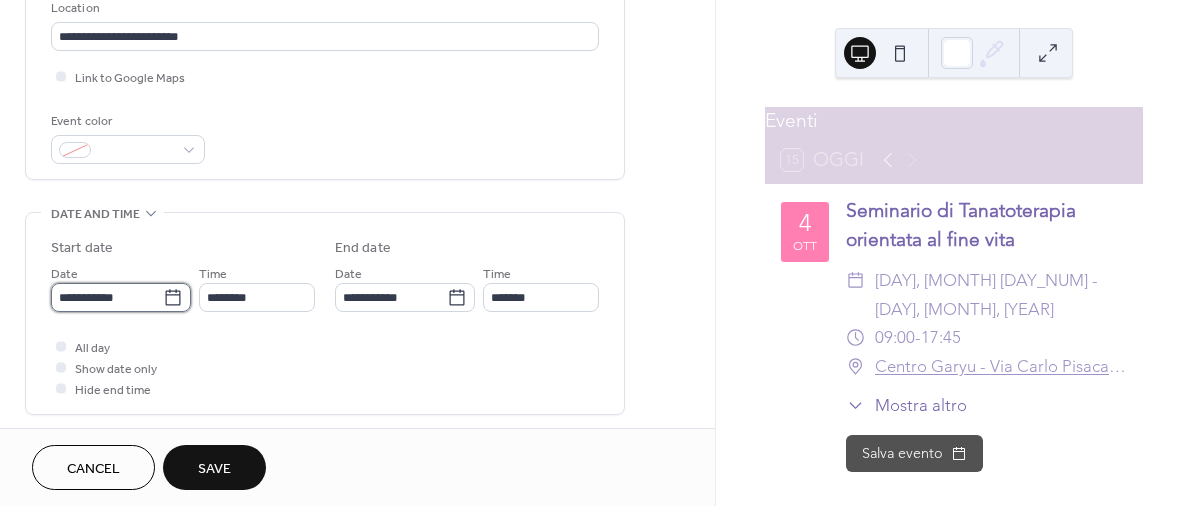click on "**********" at bounding box center [107, 297] 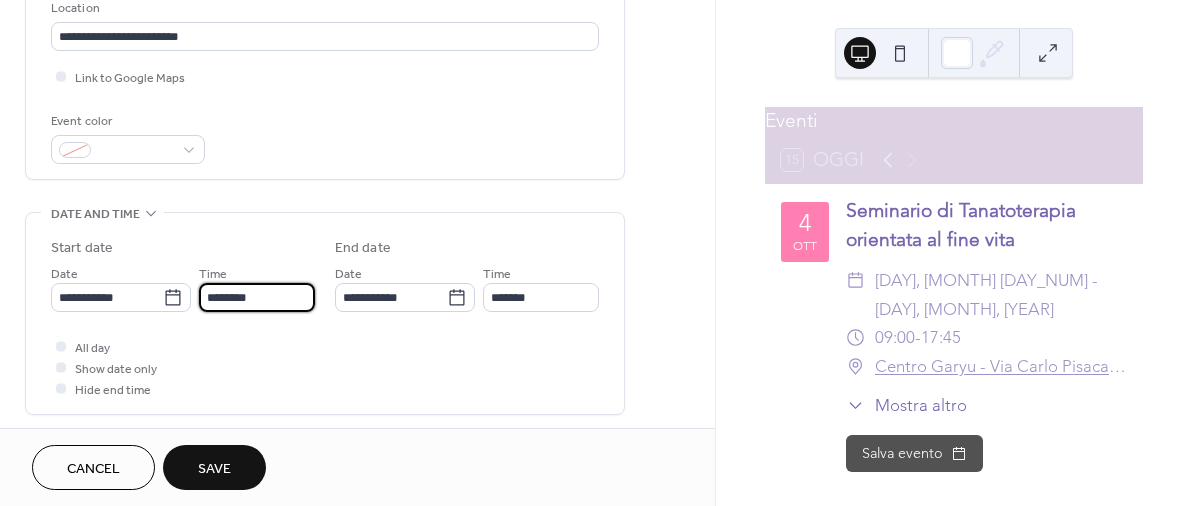 click on "********" at bounding box center [257, 297] 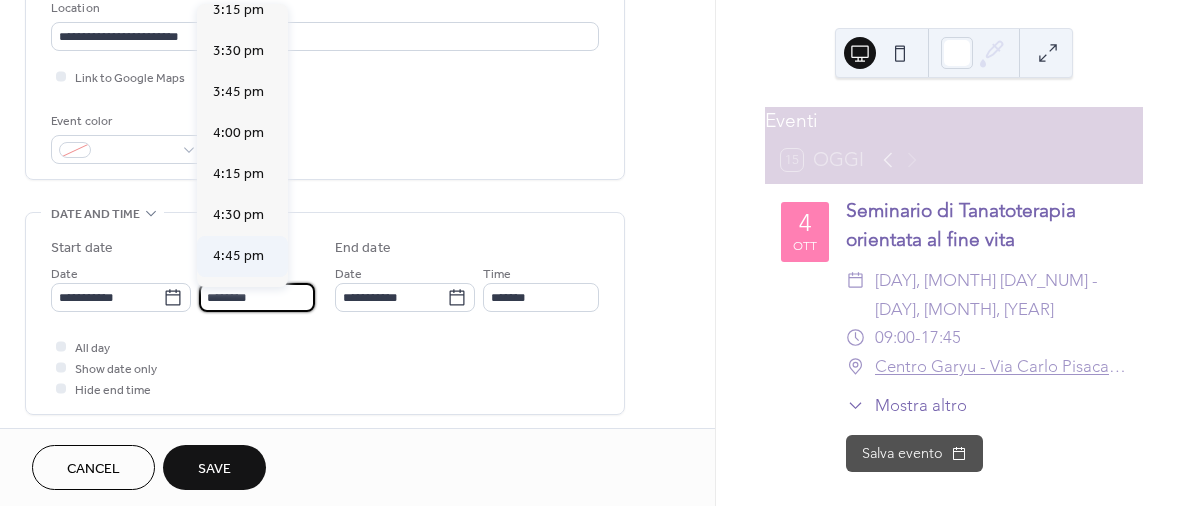 scroll, scrollTop: 2556, scrollLeft: 0, axis: vertical 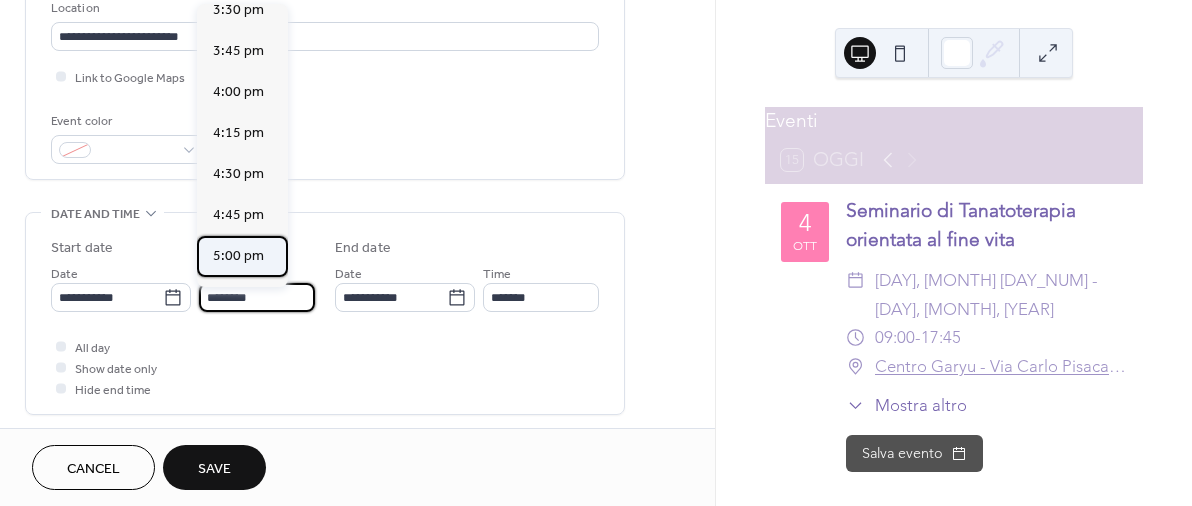 click on "5:00 pm" at bounding box center (238, 256) 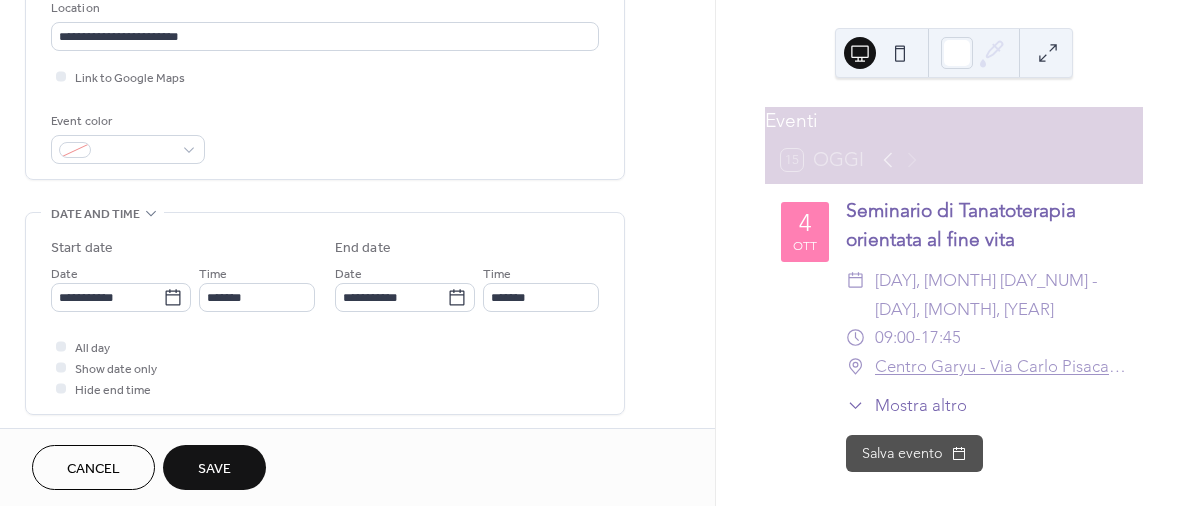 click on "Start date" at bounding box center (183, 248) 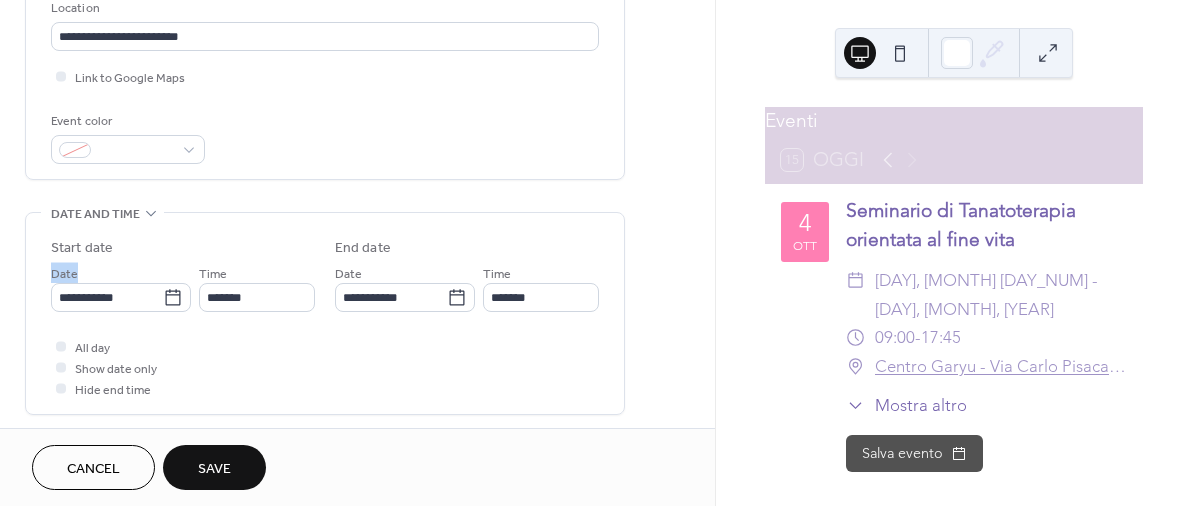 scroll, scrollTop: 447, scrollLeft: 0, axis: vertical 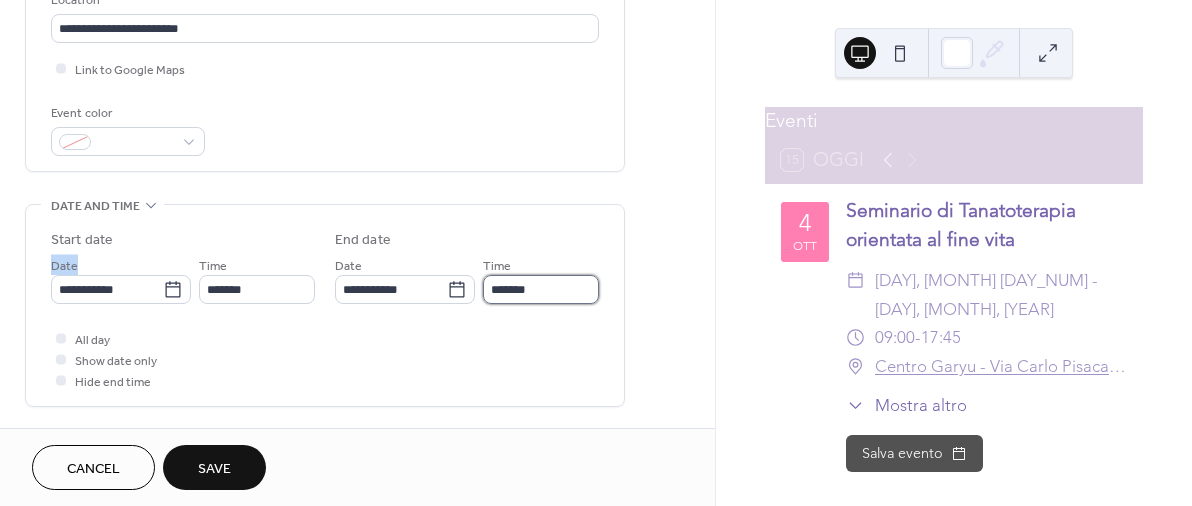 click on "*******" at bounding box center (541, 289) 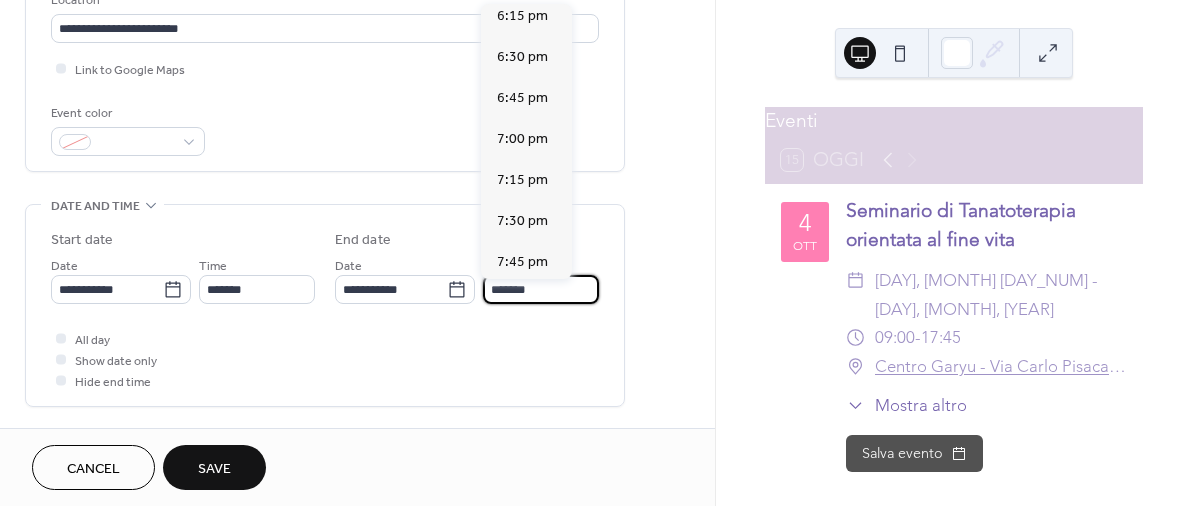 scroll, scrollTop: 173, scrollLeft: 0, axis: vertical 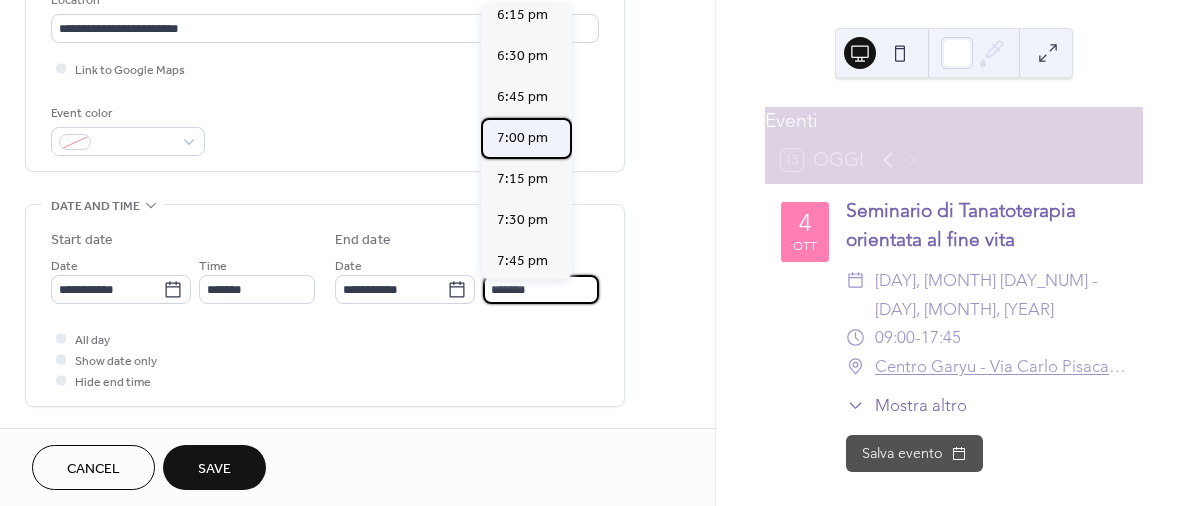 click on "7:00 pm" at bounding box center (522, 138) 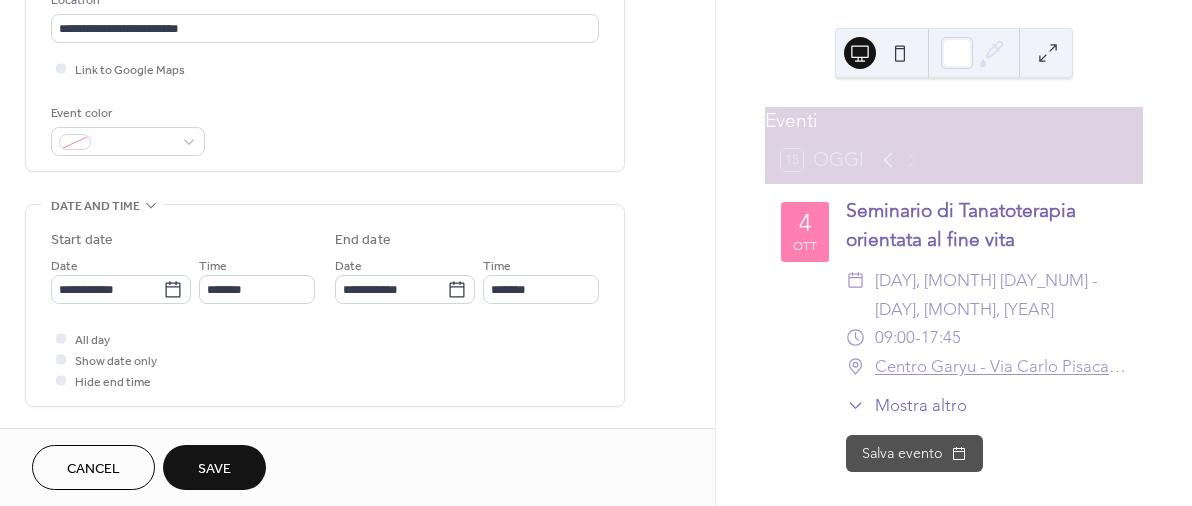 type on "*******" 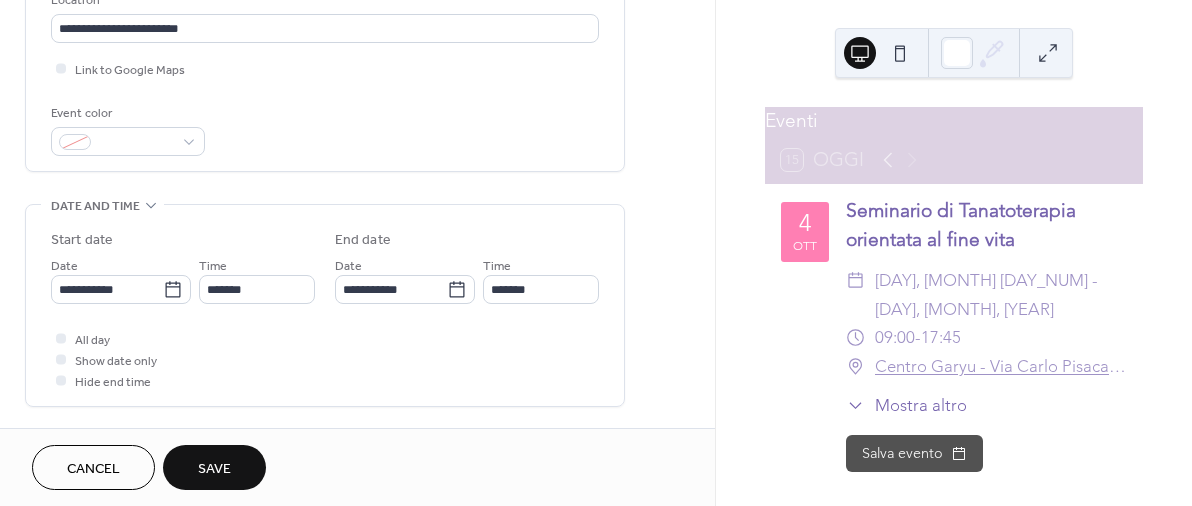 scroll, scrollTop: 483, scrollLeft: 0, axis: vertical 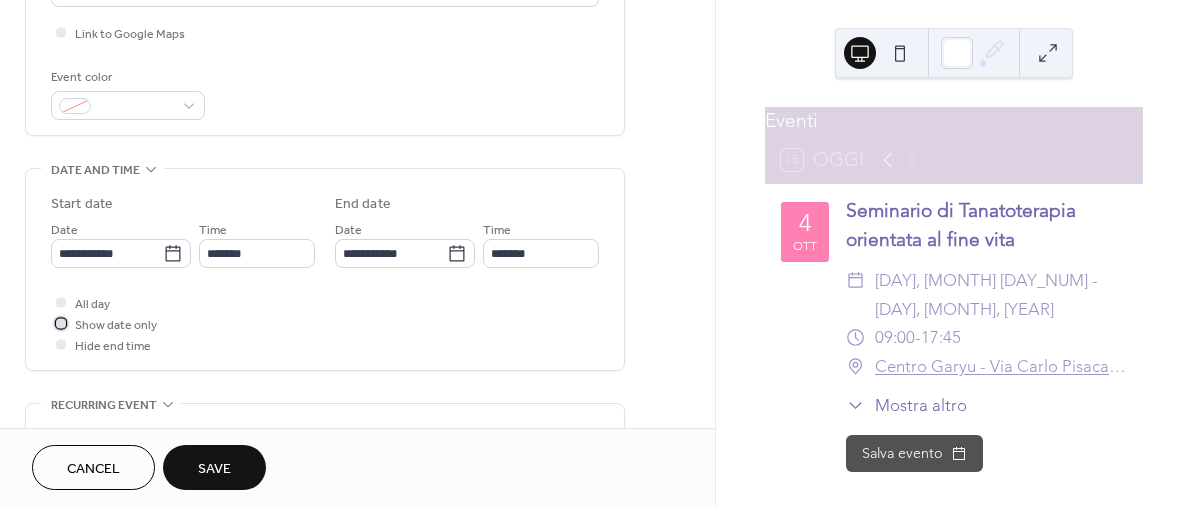 click at bounding box center [61, 323] 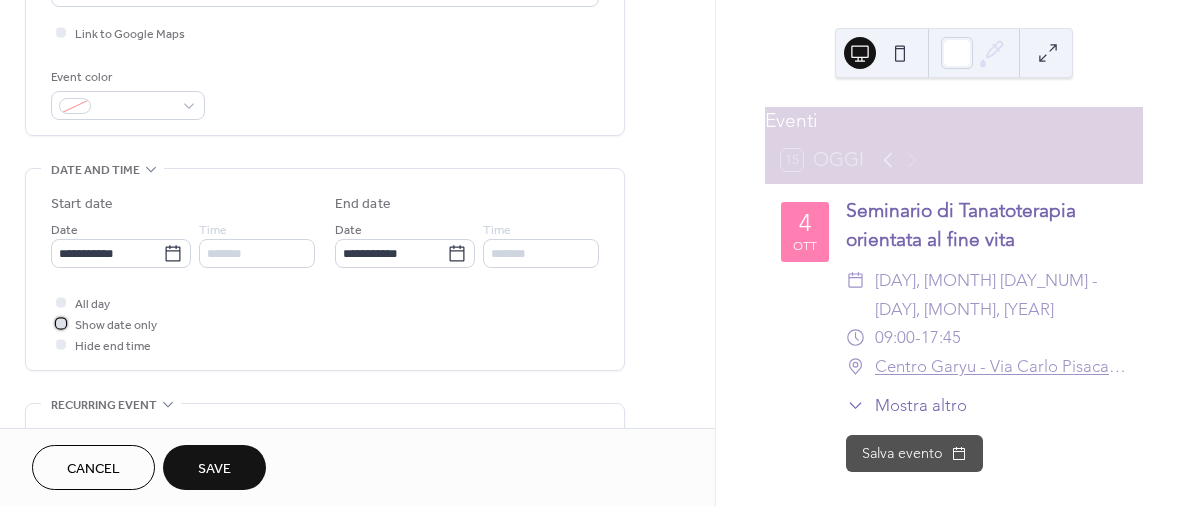 click 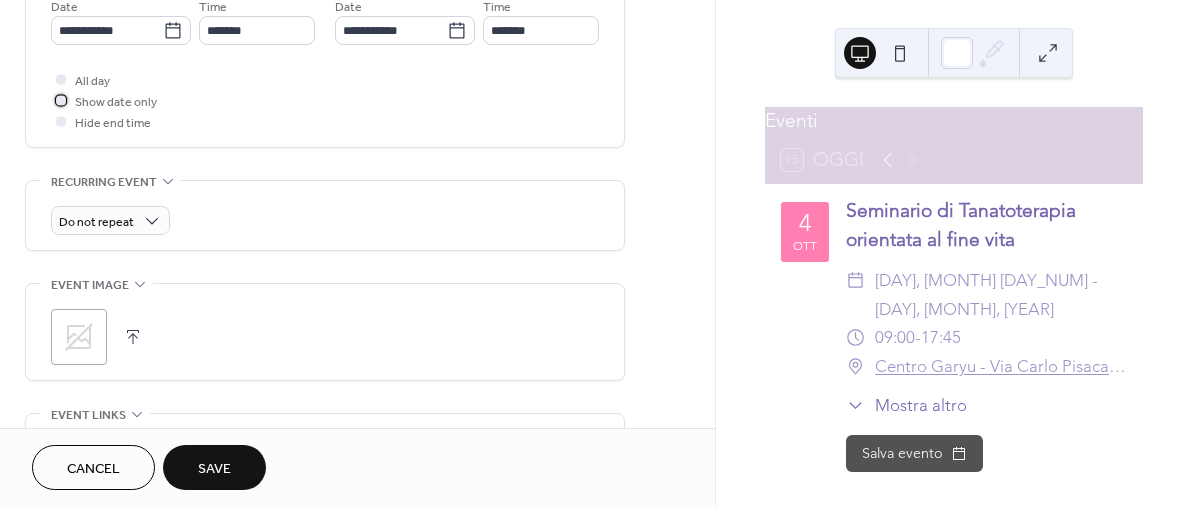 scroll, scrollTop: 762, scrollLeft: 0, axis: vertical 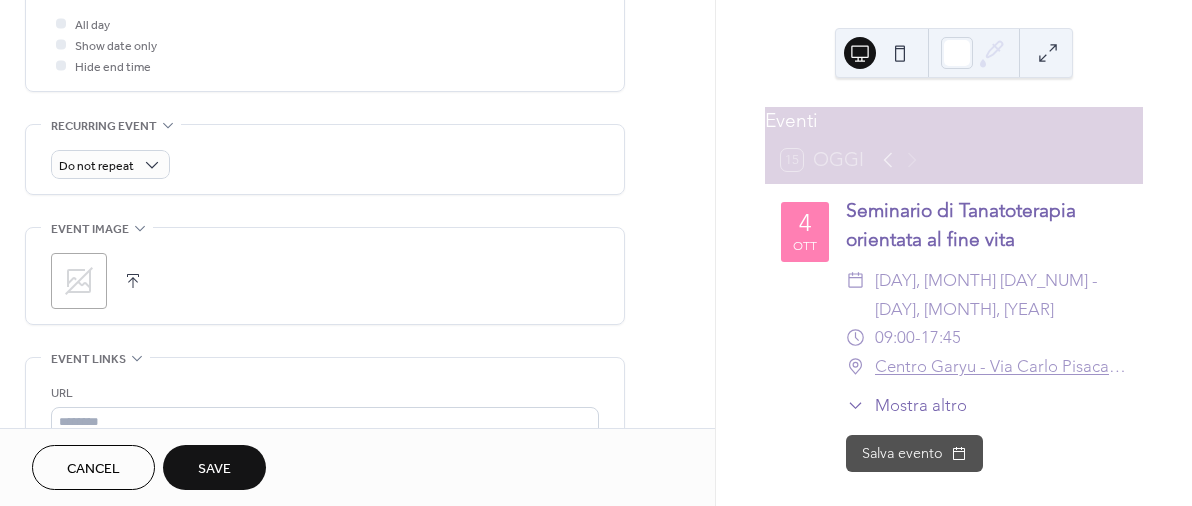 click at bounding box center [133, 281] 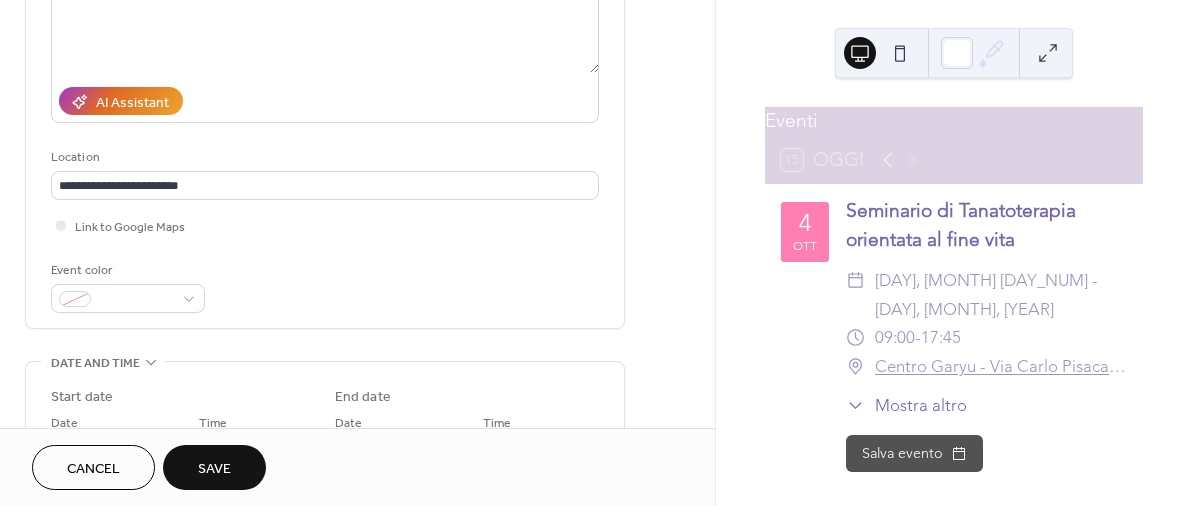 scroll, scrollTop: 238, scrollLeft: 0, axis: vertical 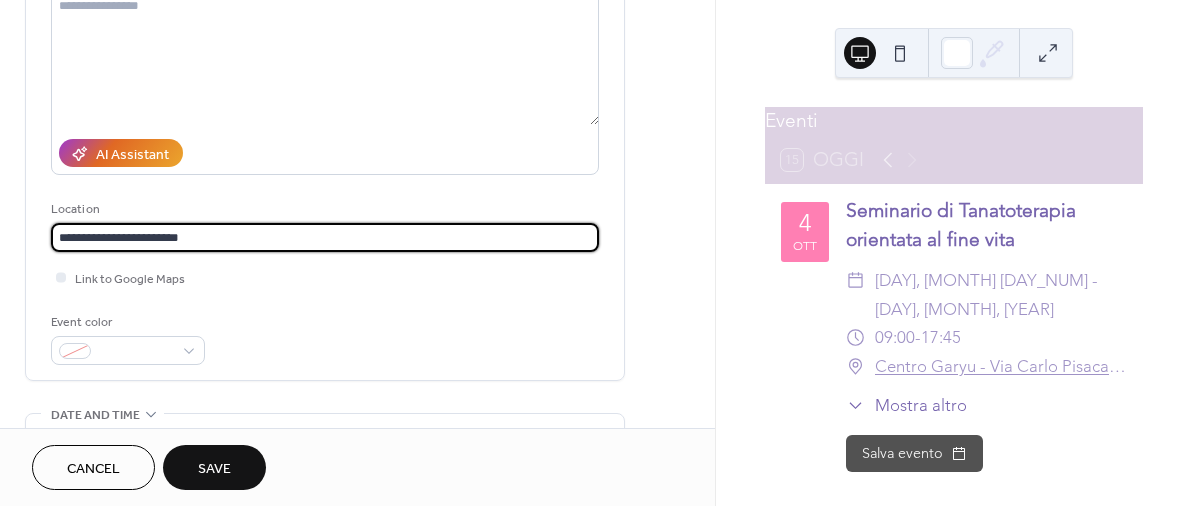 drag, startPoint x: 235, startPoint y: 236, endPoint x: 32, endPoint y: 235, distance: 203.00246 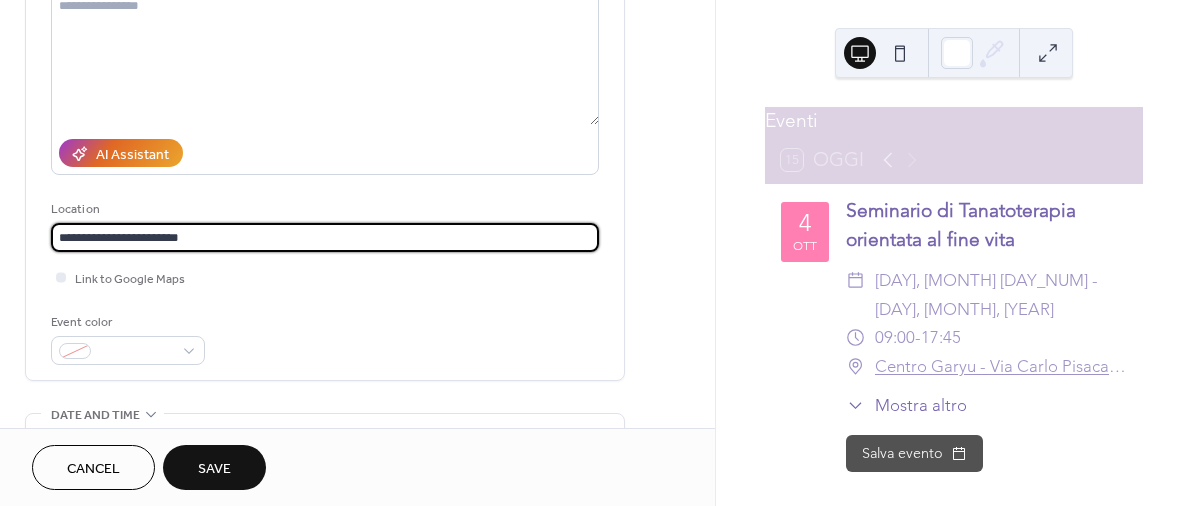 click on "**********" at bounding box center [325, 127] 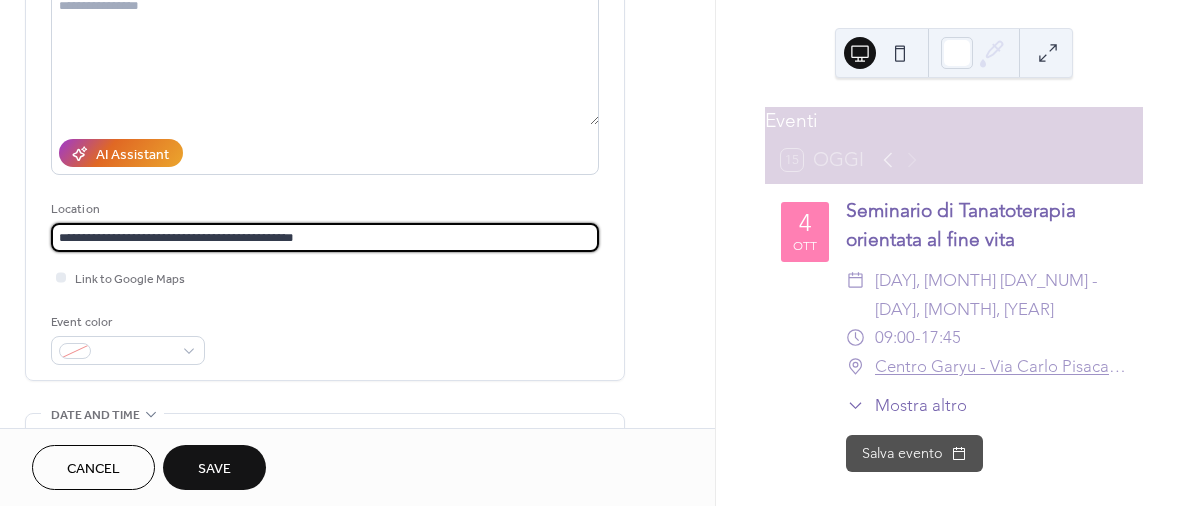 click on "**********" at bounding box center [325, 237] 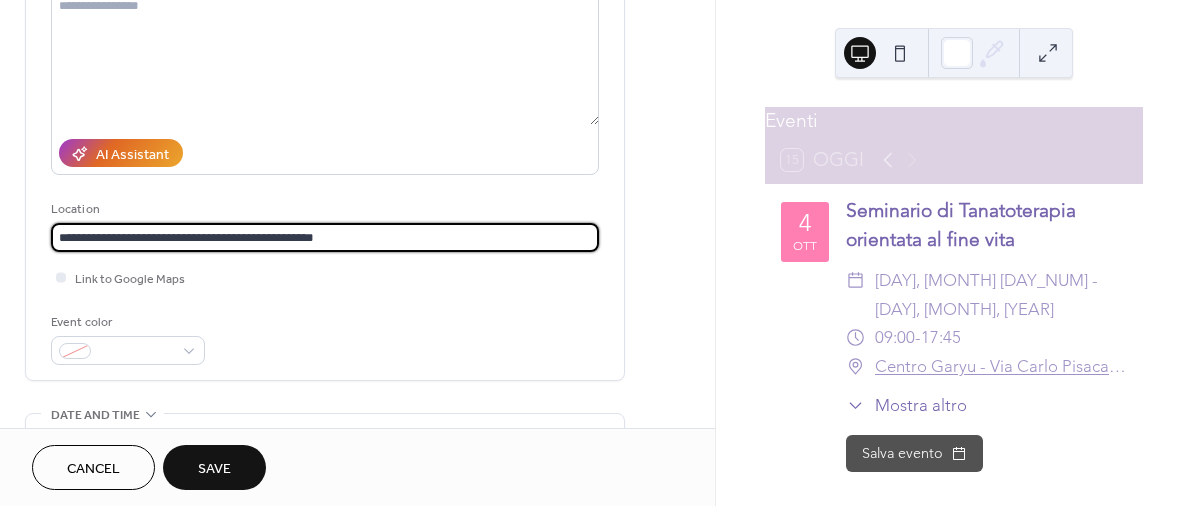 click on "**********" at bounding box center [325, 237] 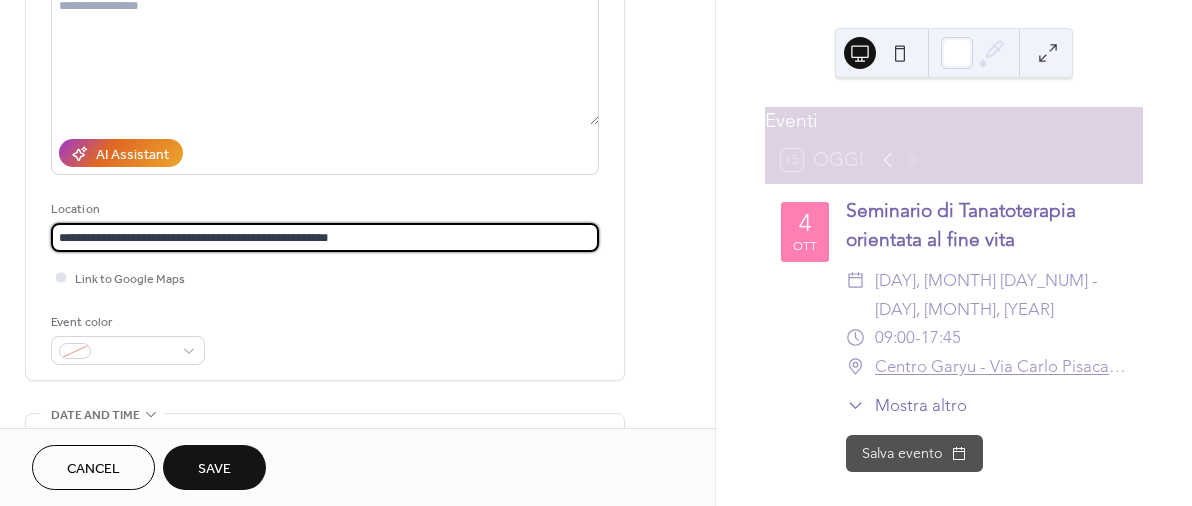 type on "**********" 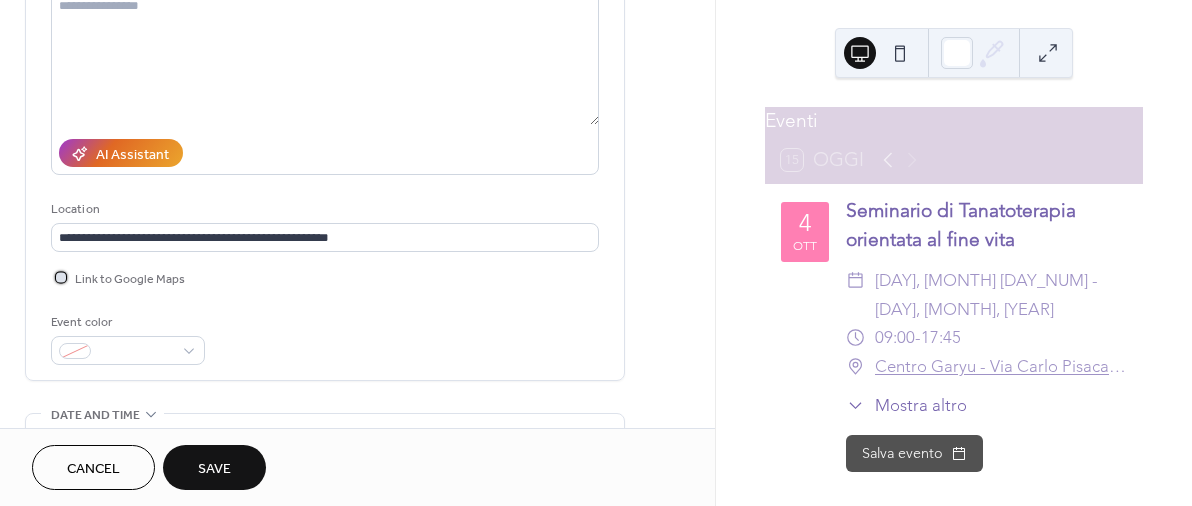 click 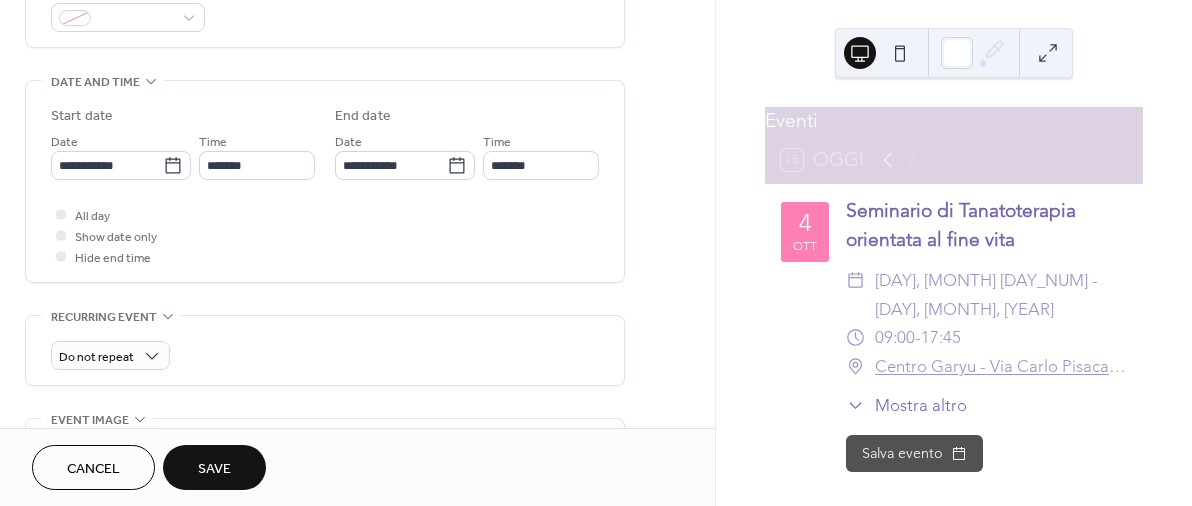 scroll, scrollTop: 692, scrollLeft: 0, axis: vertical 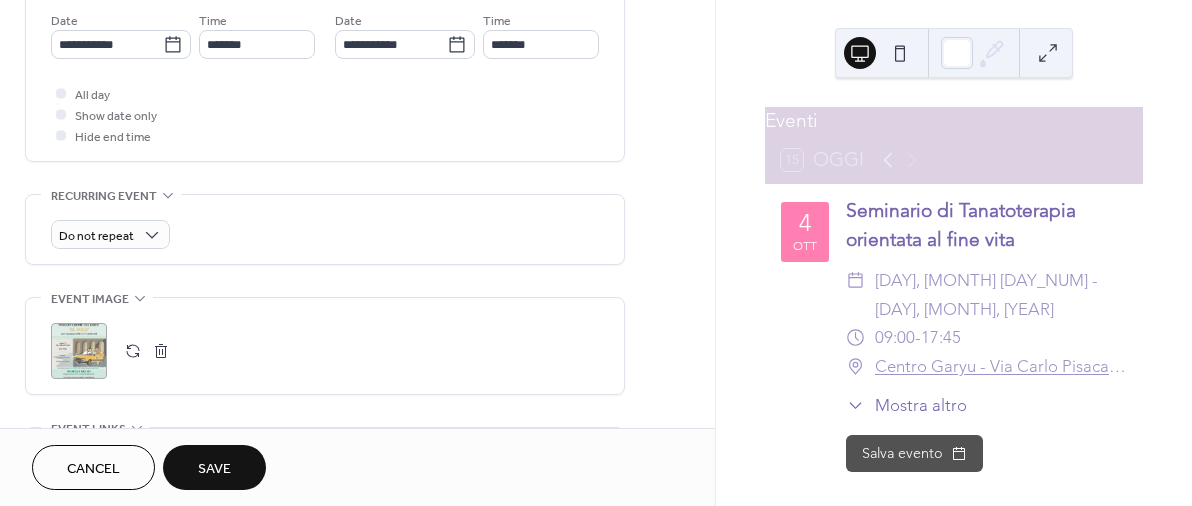 click on "Save" at bounding box center [214, 469] 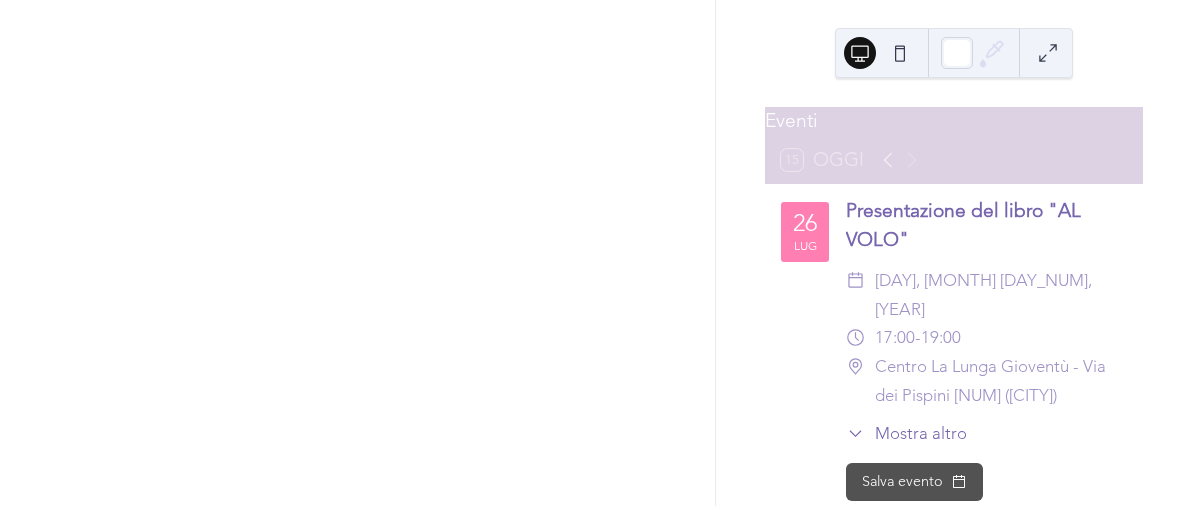 scroll, scrollTop: 116, scrollLeft: 0, axis: vertical 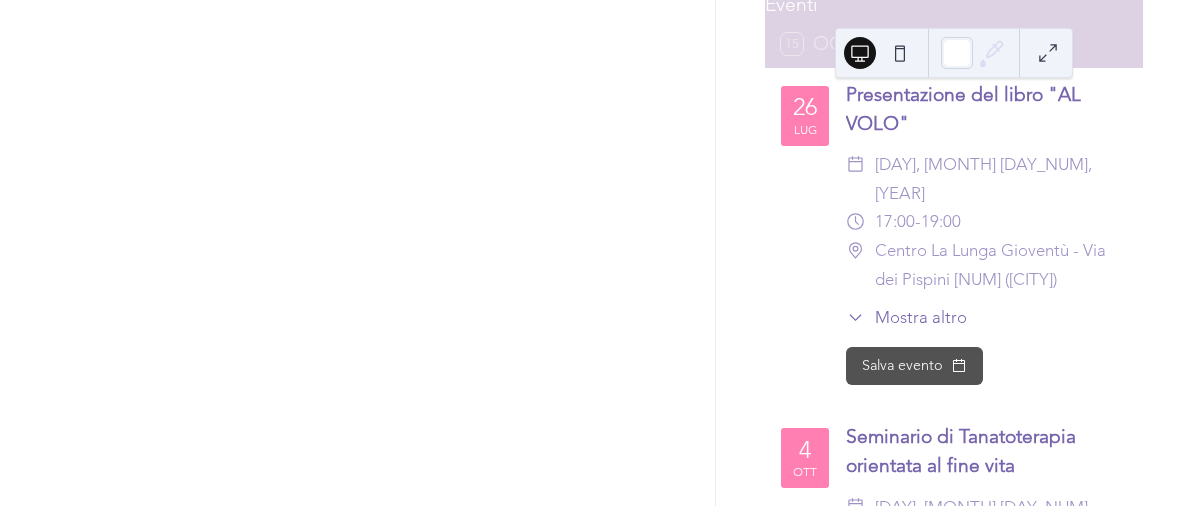 click 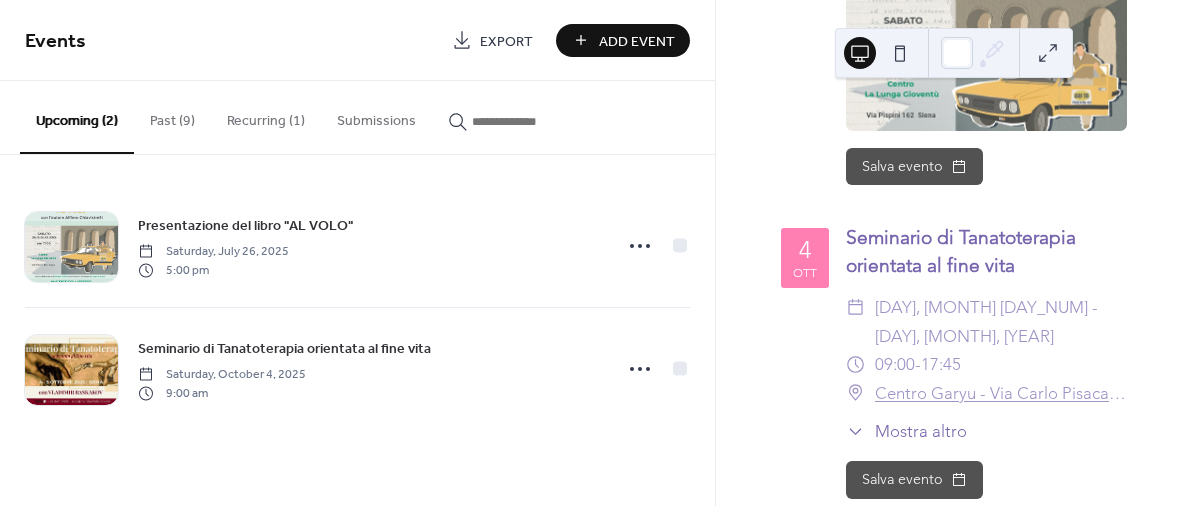 scroll, scrollTop: 467, scrollLeft: 0, axis: vertical 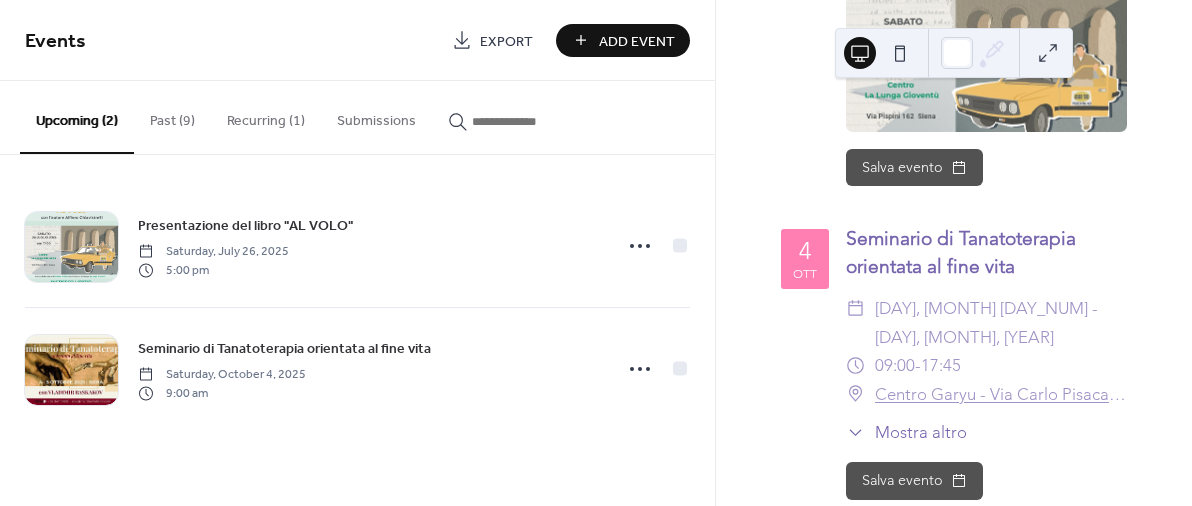 click on "Mostra altro" at bounding box center (921, 432) 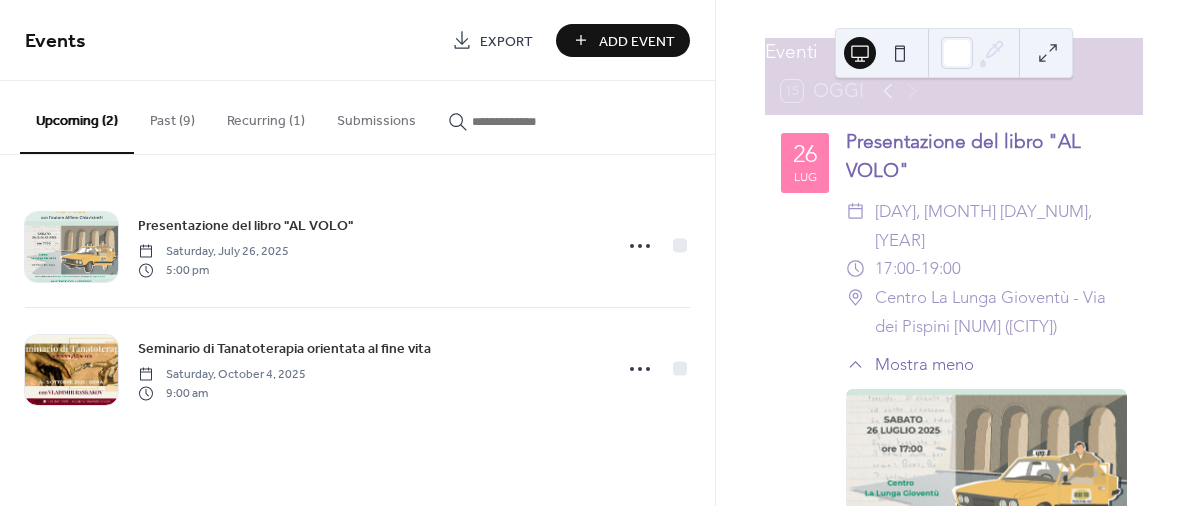 scroll, scrollTop: 36, scrollLeft: 0, axis: vertical 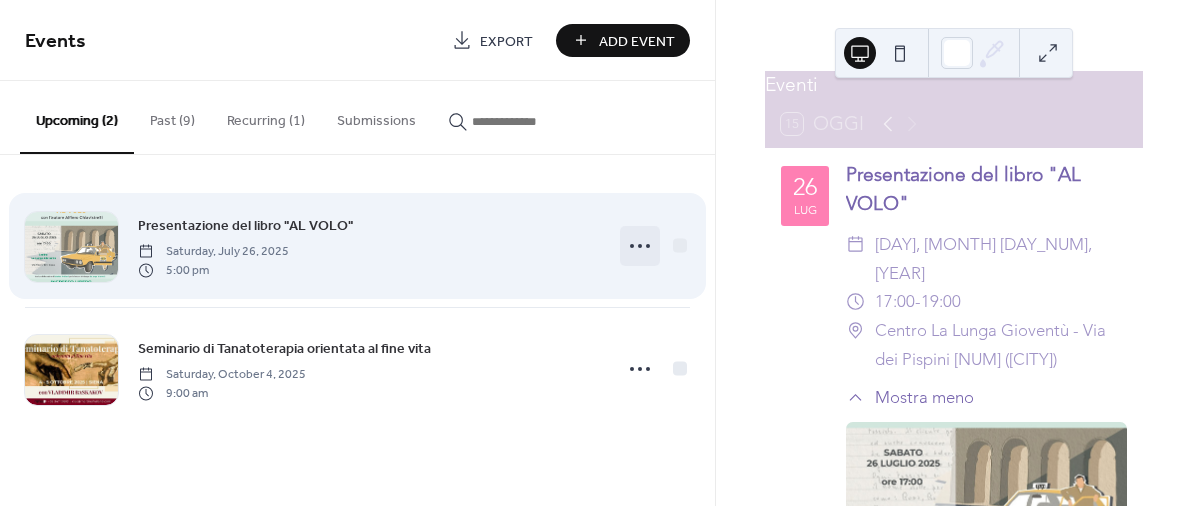 click 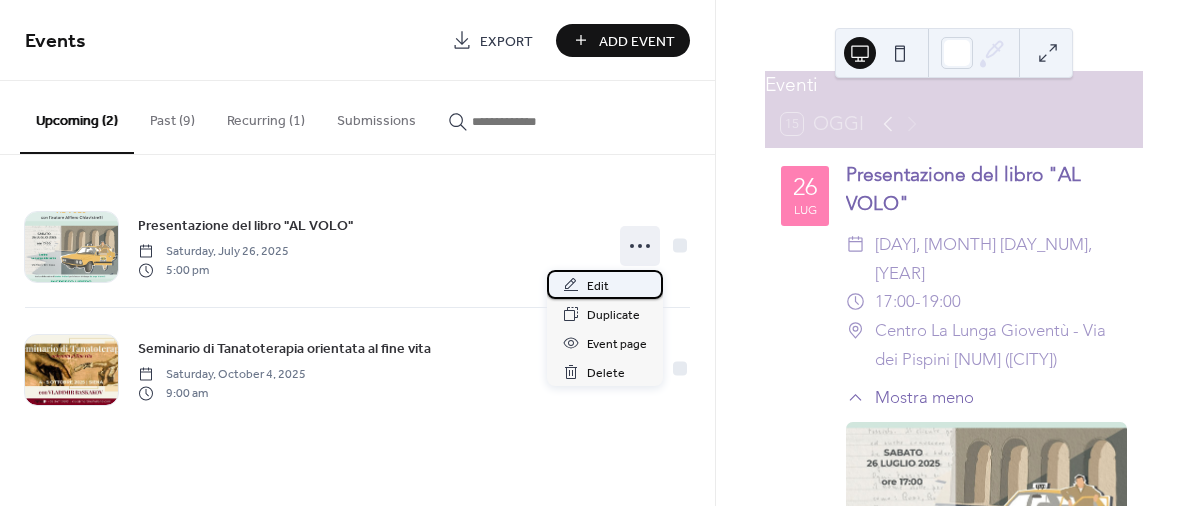 click on "Edit" at bounding box center (598, 286) 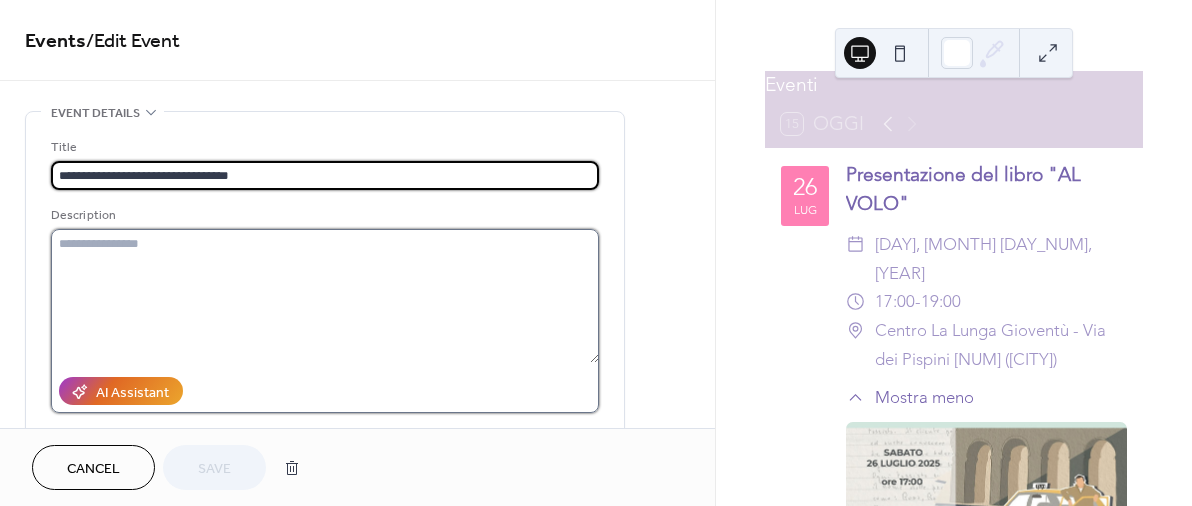 click at bounding box center (325, 296) 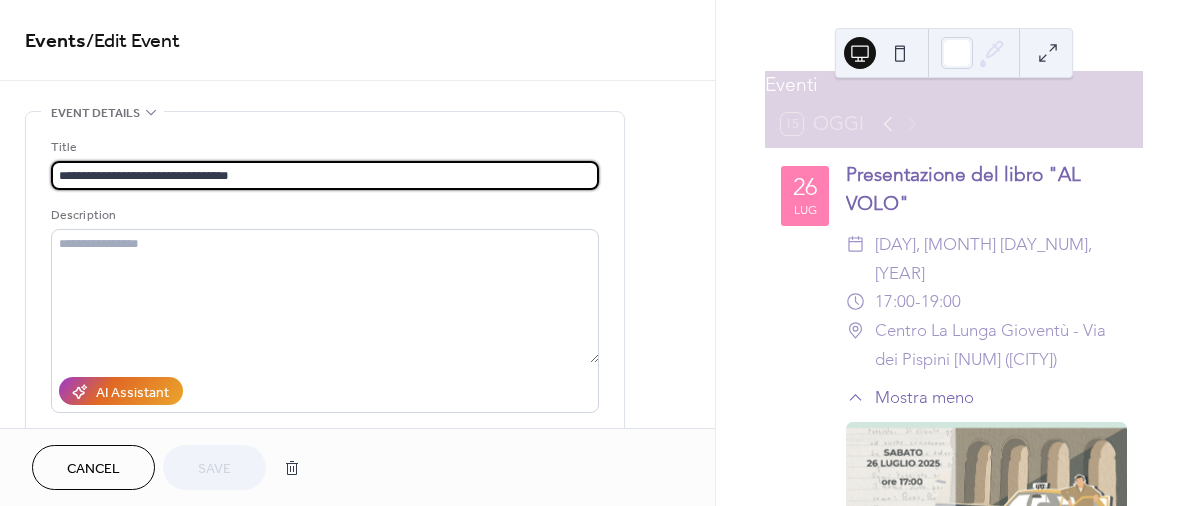 click on "**********" at bounding box center (325, 175) 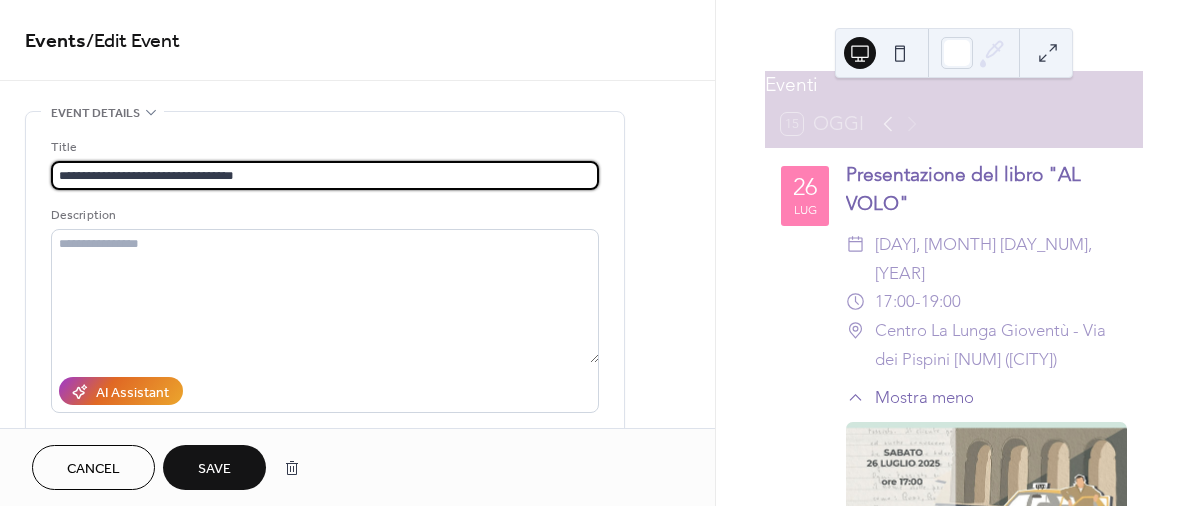 type on "**********" 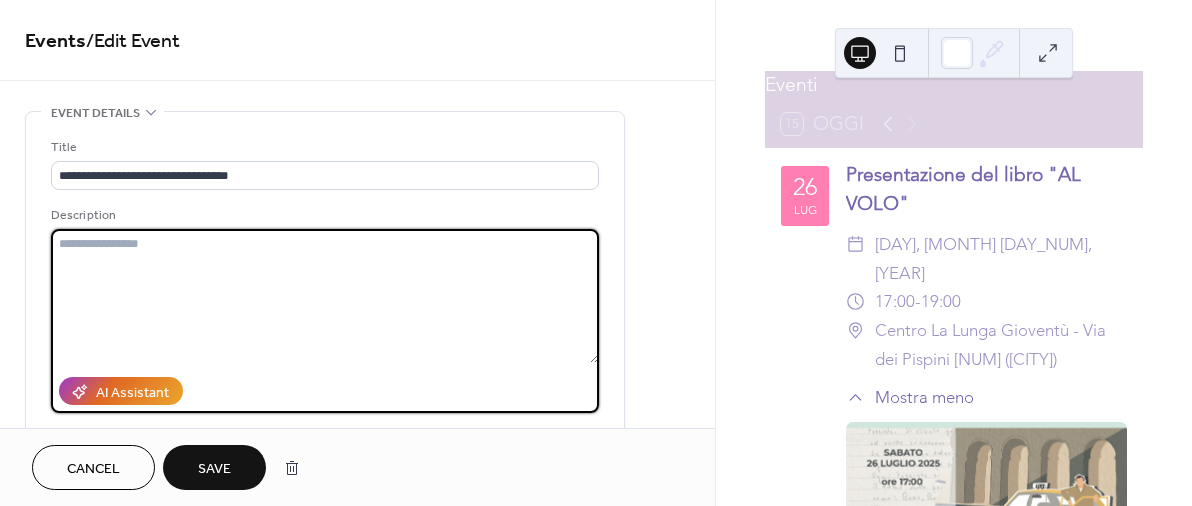 click at bounding box center [325, 296] 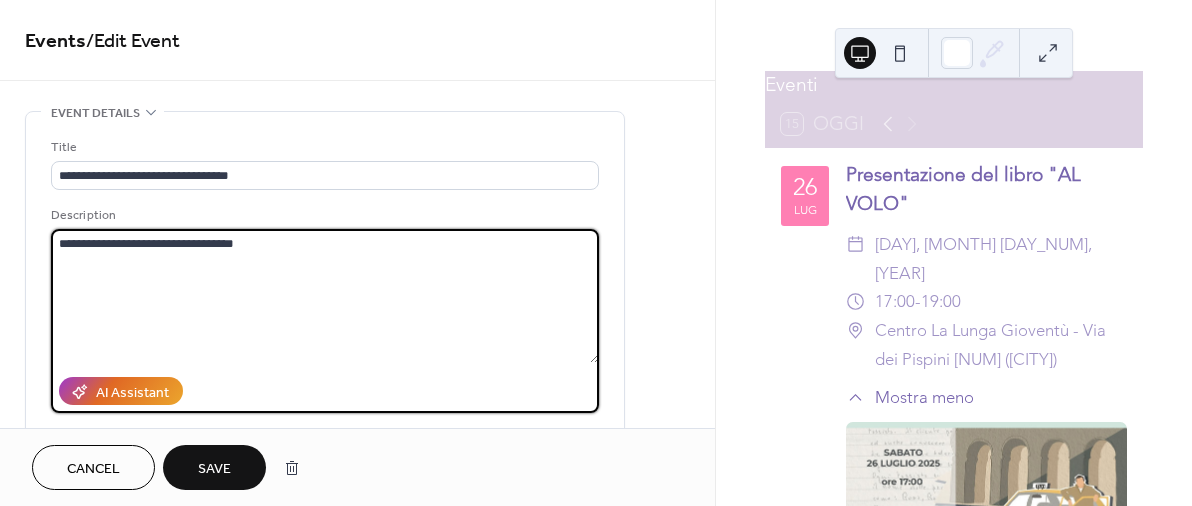 click on "**********" at bounding box center (325, 296) 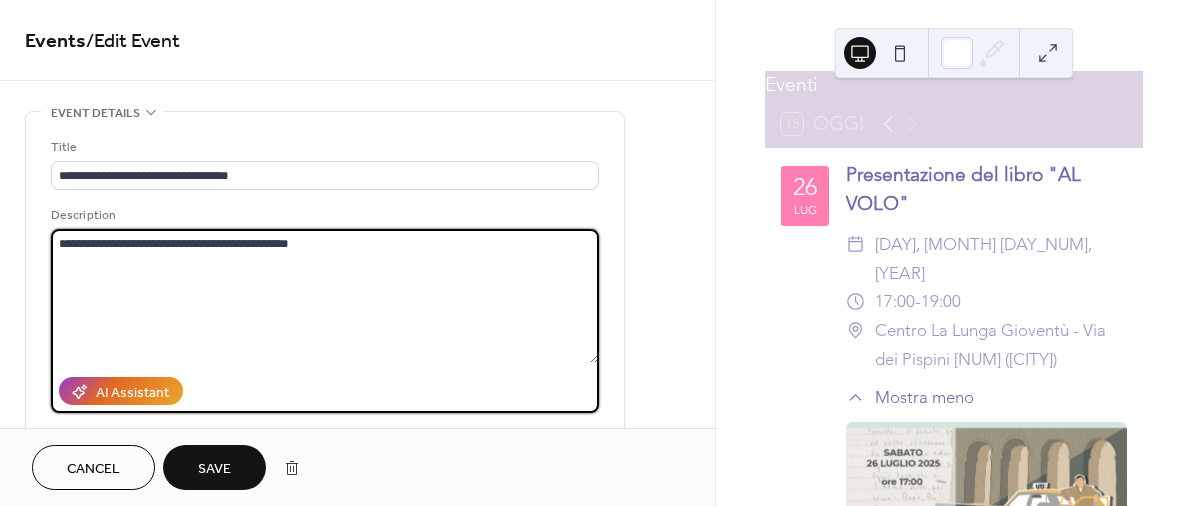 click on "**********" at bounding box center [325, 296] 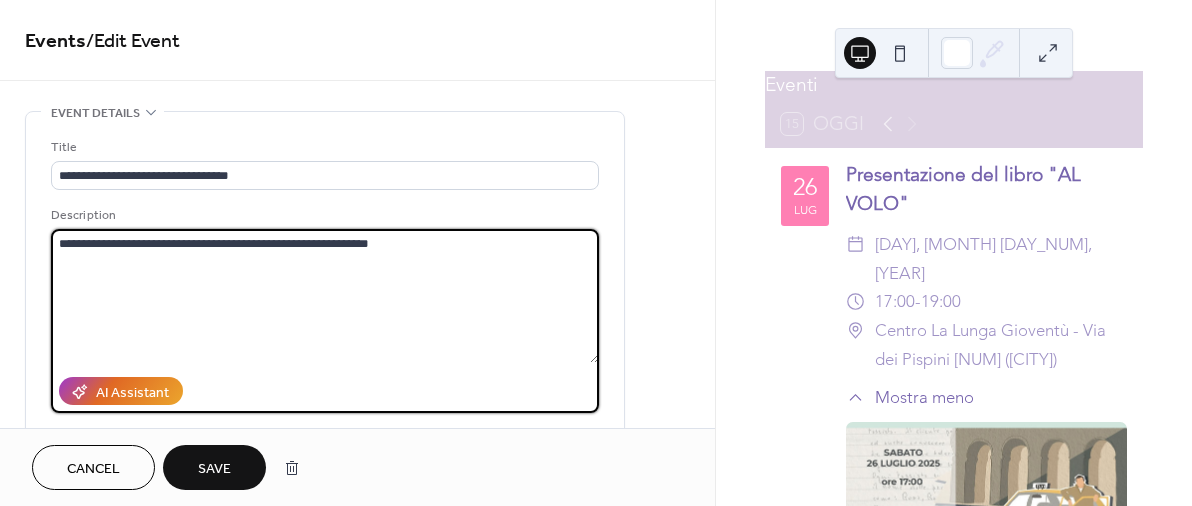 type on "**********" 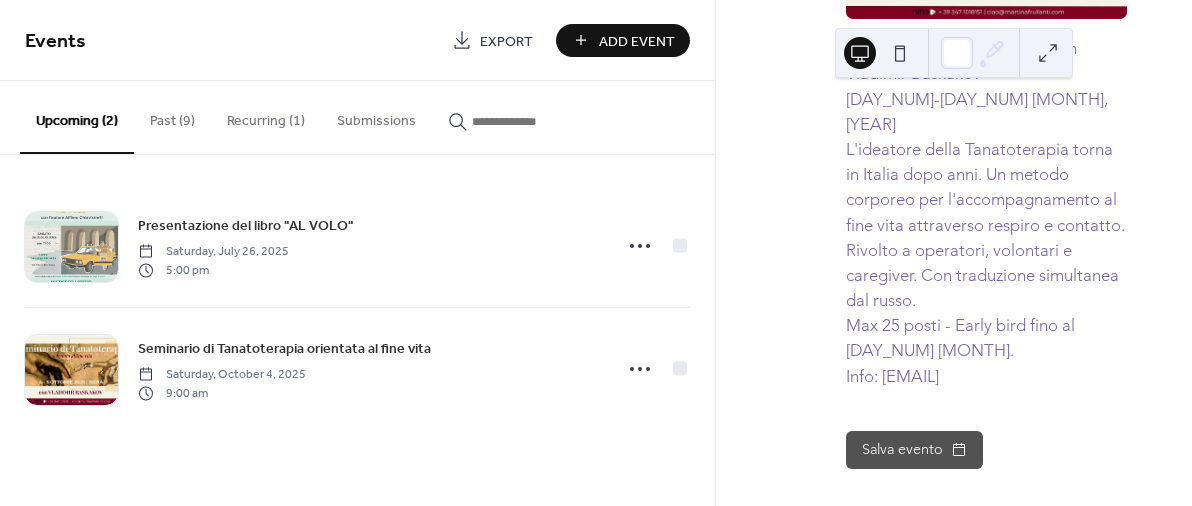 scroll, scrollTop: 1100, scrollLeft: 0, axis: vertical 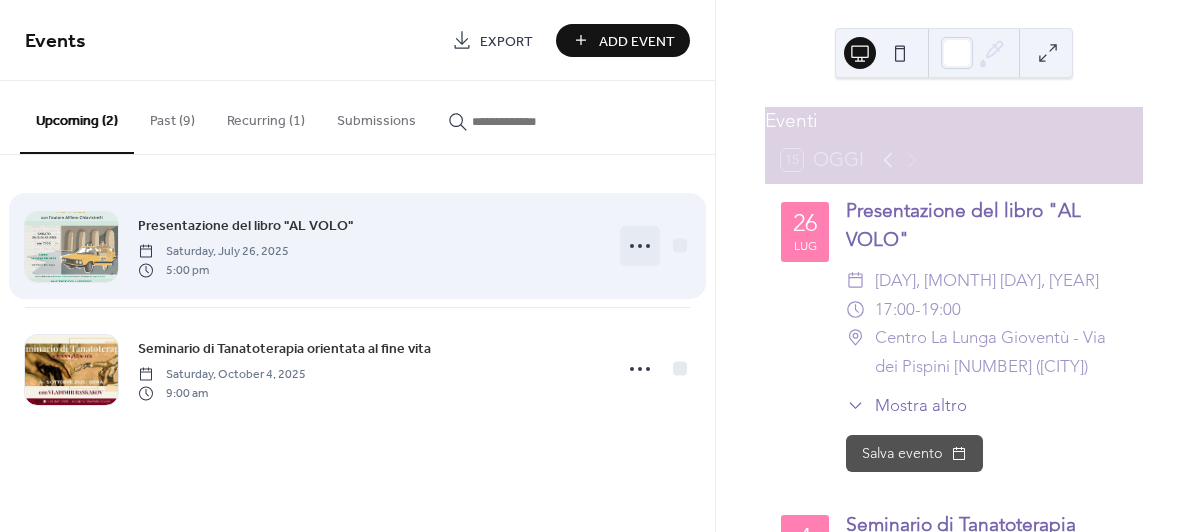 click 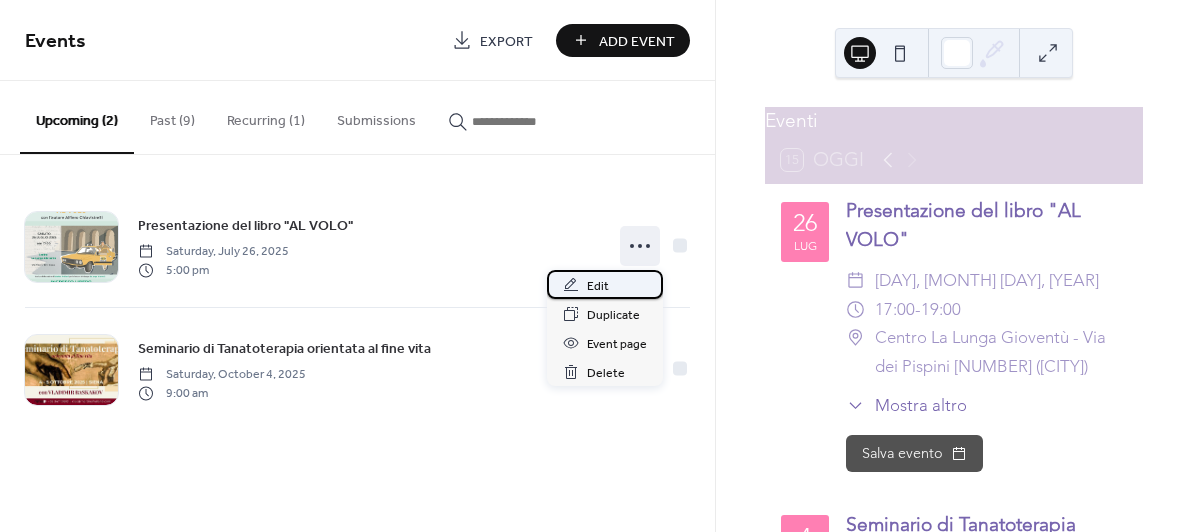 click on "Edit" at bounding box center [605, 284] 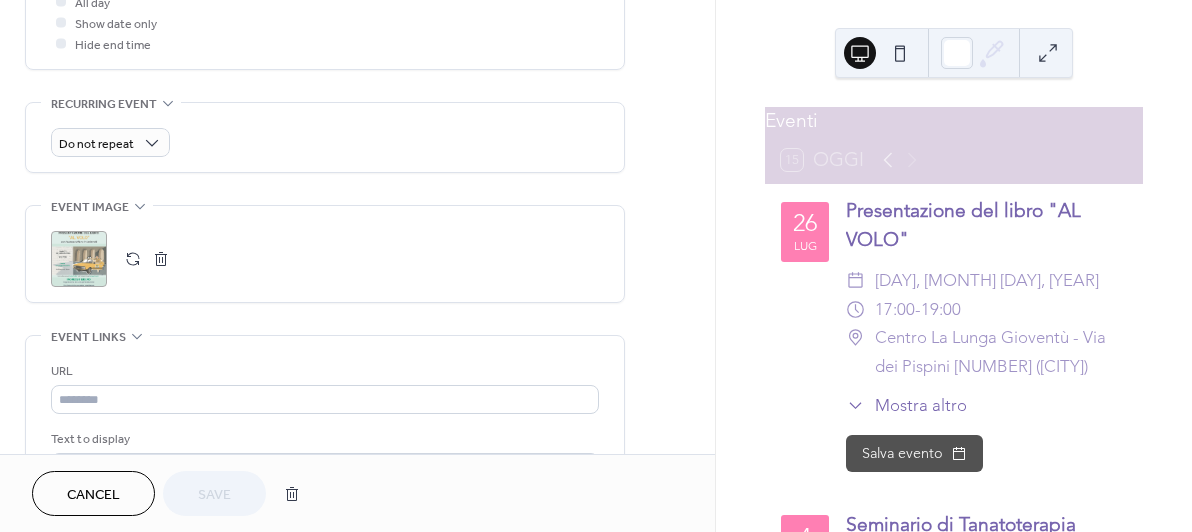 scroll, scrollTop: 798, scrollLeft: 0, axis: vertical 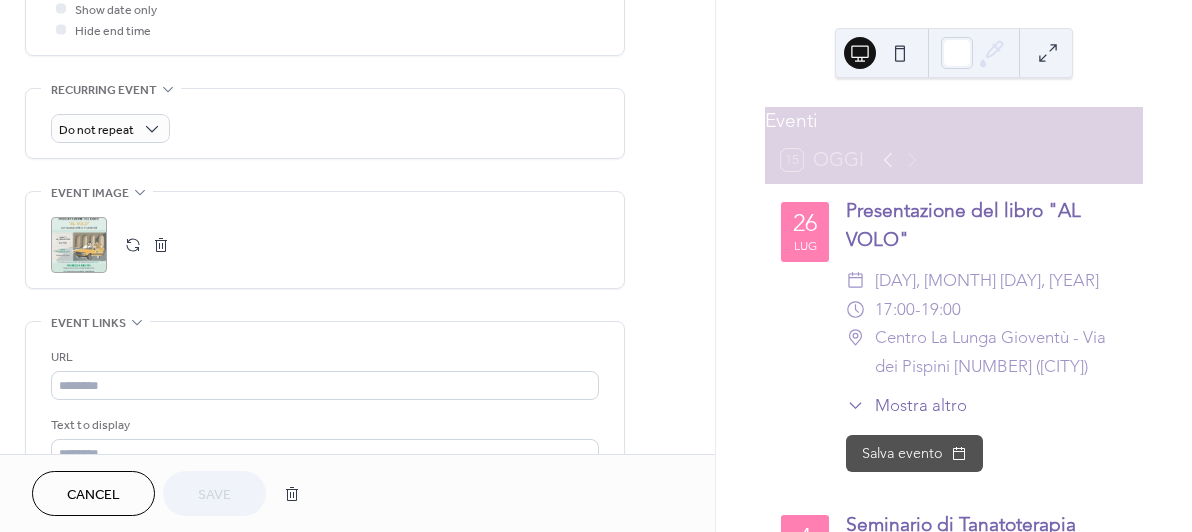 click at bounding box center (161, 245) 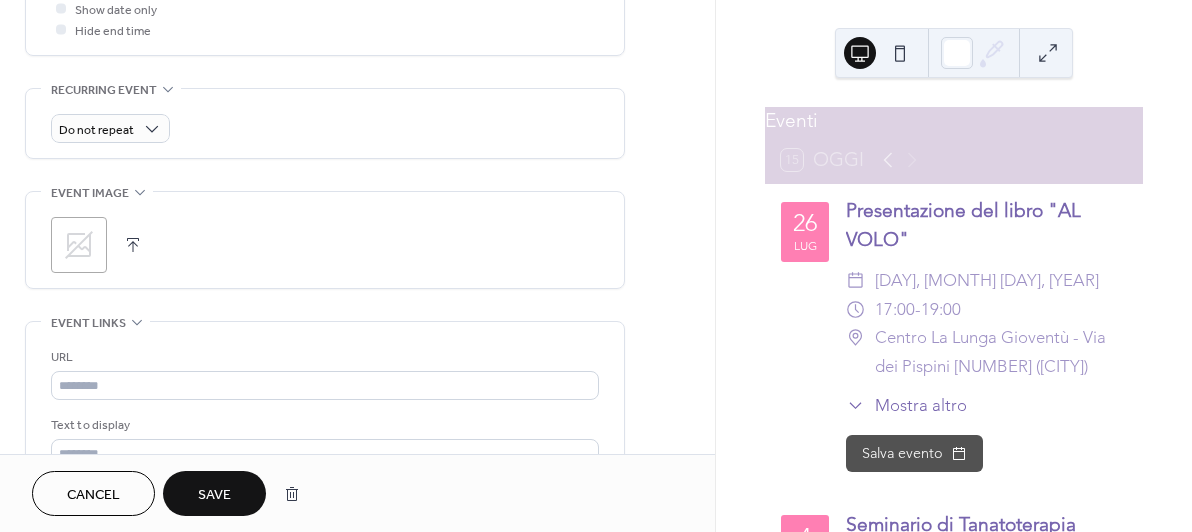 click at bounding box center (133, 245) 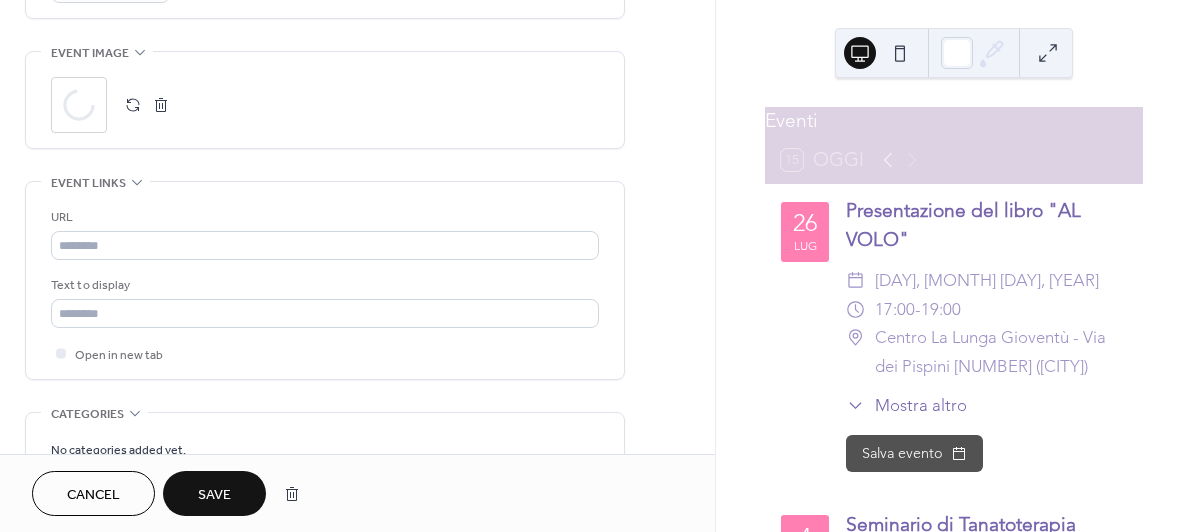 scroll, scrollTop: 1192, scrollLeft: 0, axis: vertical 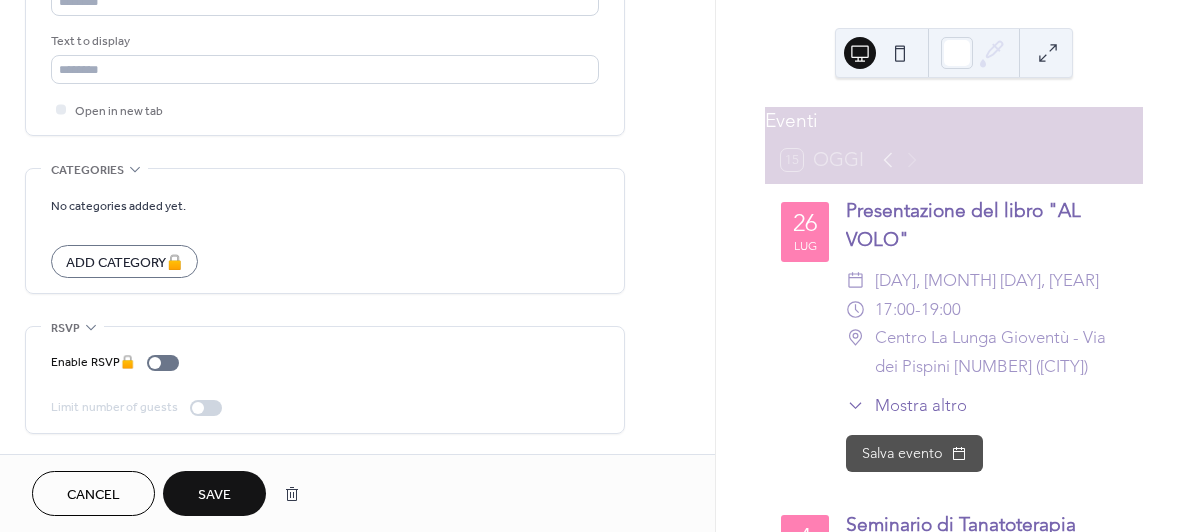 click on "Mostra altro" at bounding box center (921, 405) 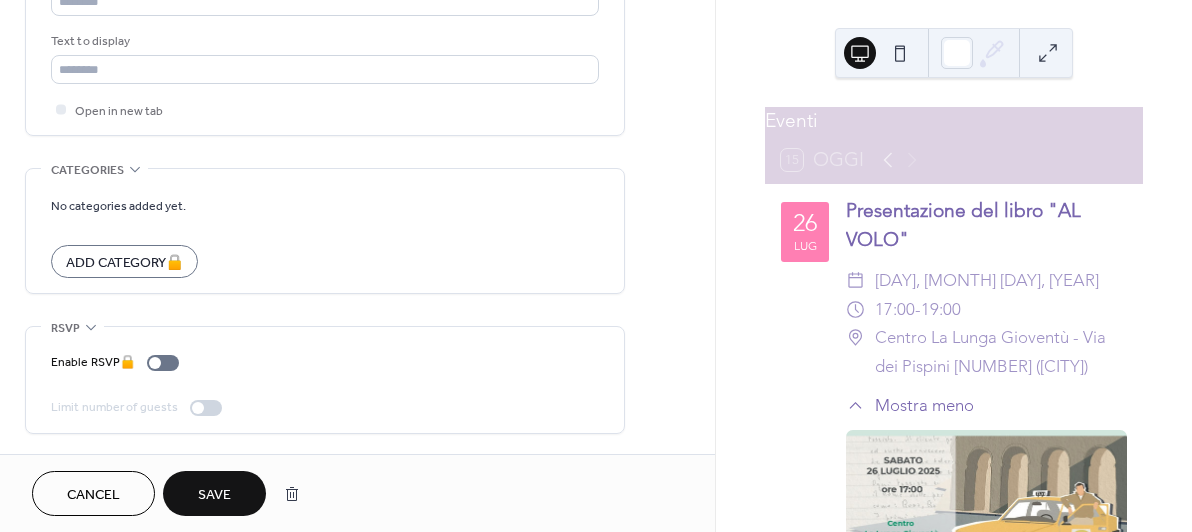 scroll, scrollTop: 156, scrollLeft: 0, axis: vertical 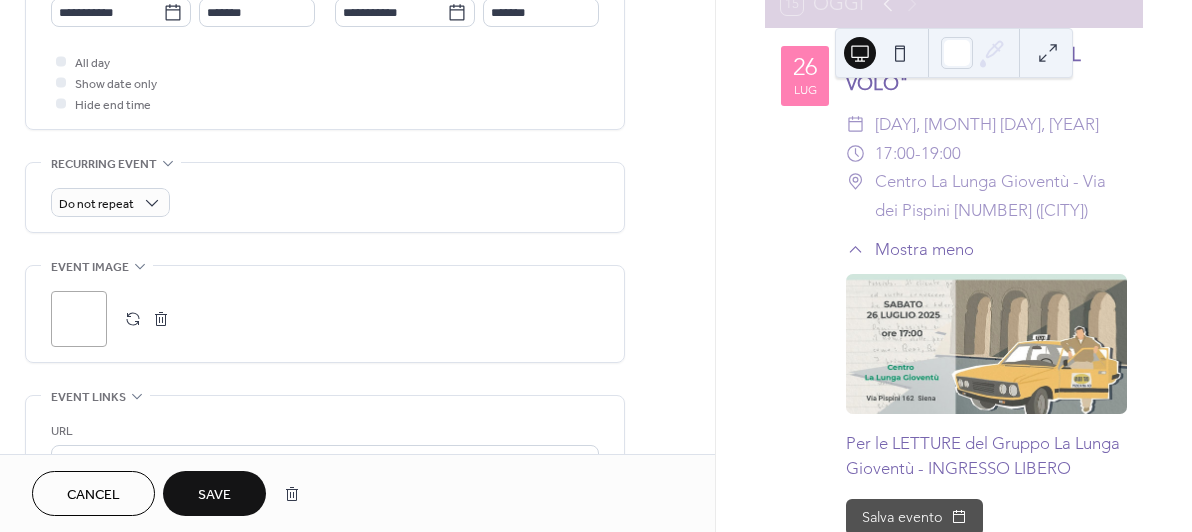click on "Save" at bounding box center (214, 495) 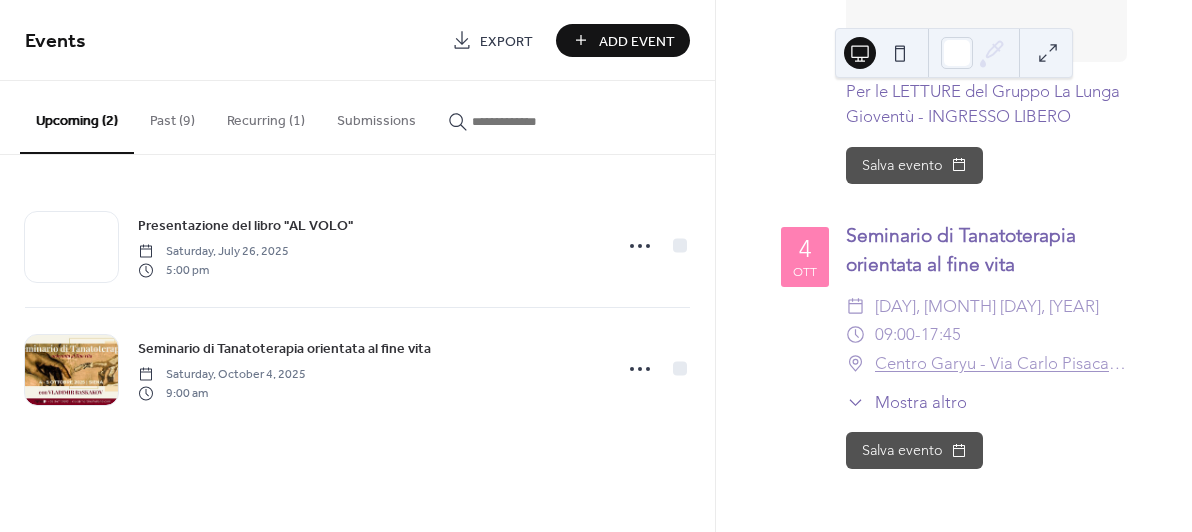 scroll, scrollTop: 528, scrollLeft: 0, axis: vertical 